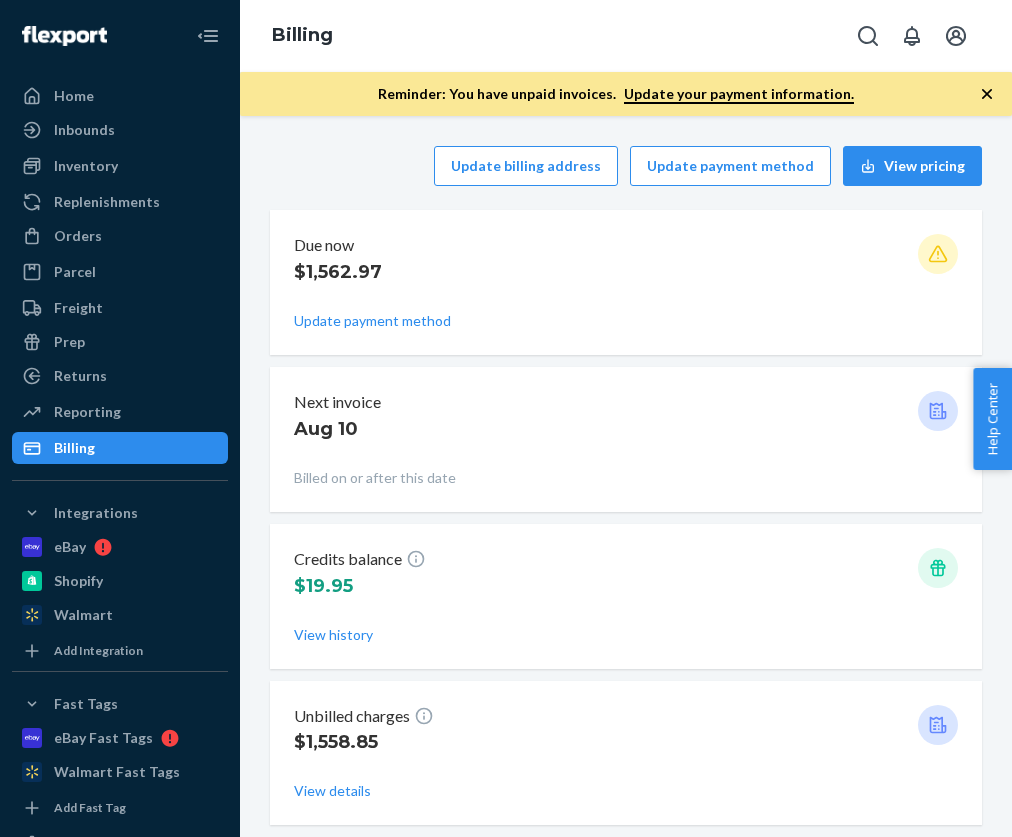 scroll, scrollTop: 0, scrollLeft: 0, axis: both 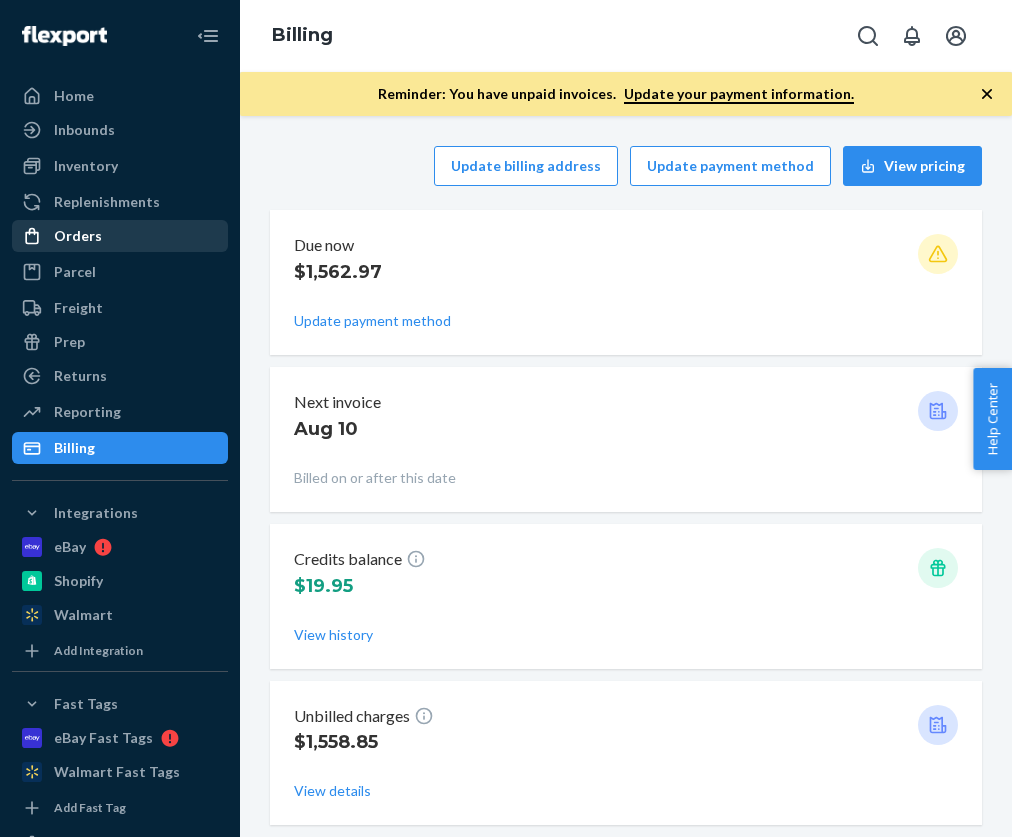 click on "Orders" at bounding box center [120, 236] 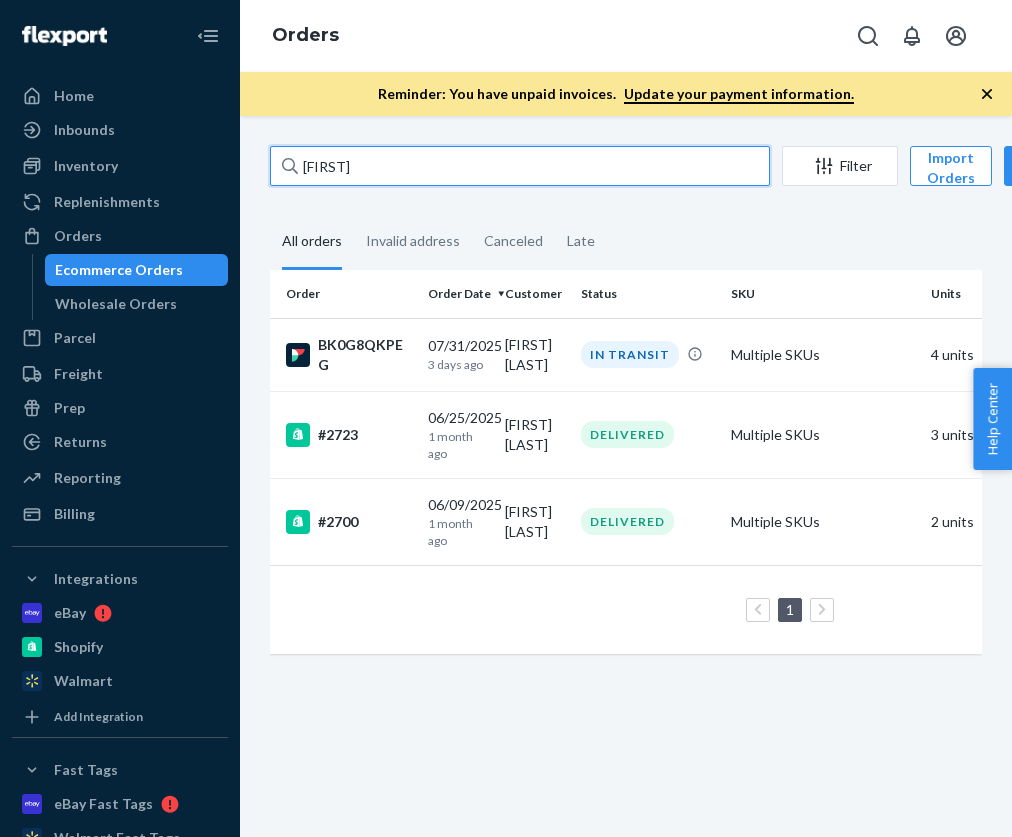 click on "[FIRST]" at bounding box center [520, 166] 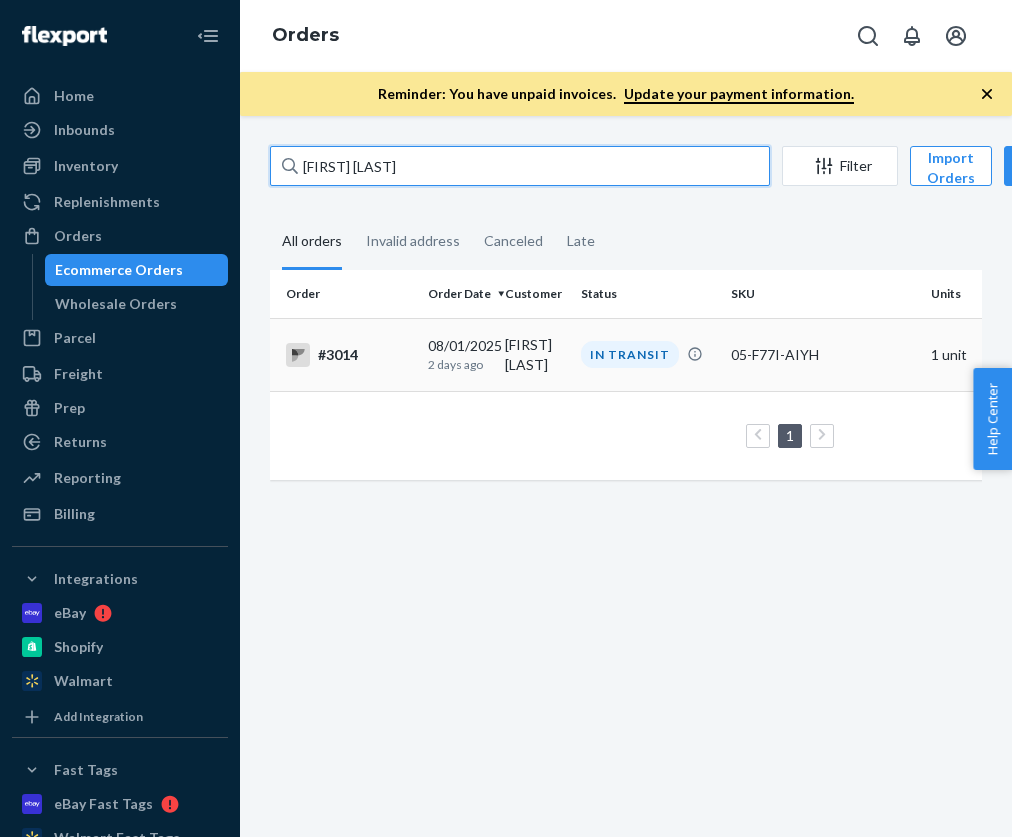 type on "[FIRST] [LAST]" 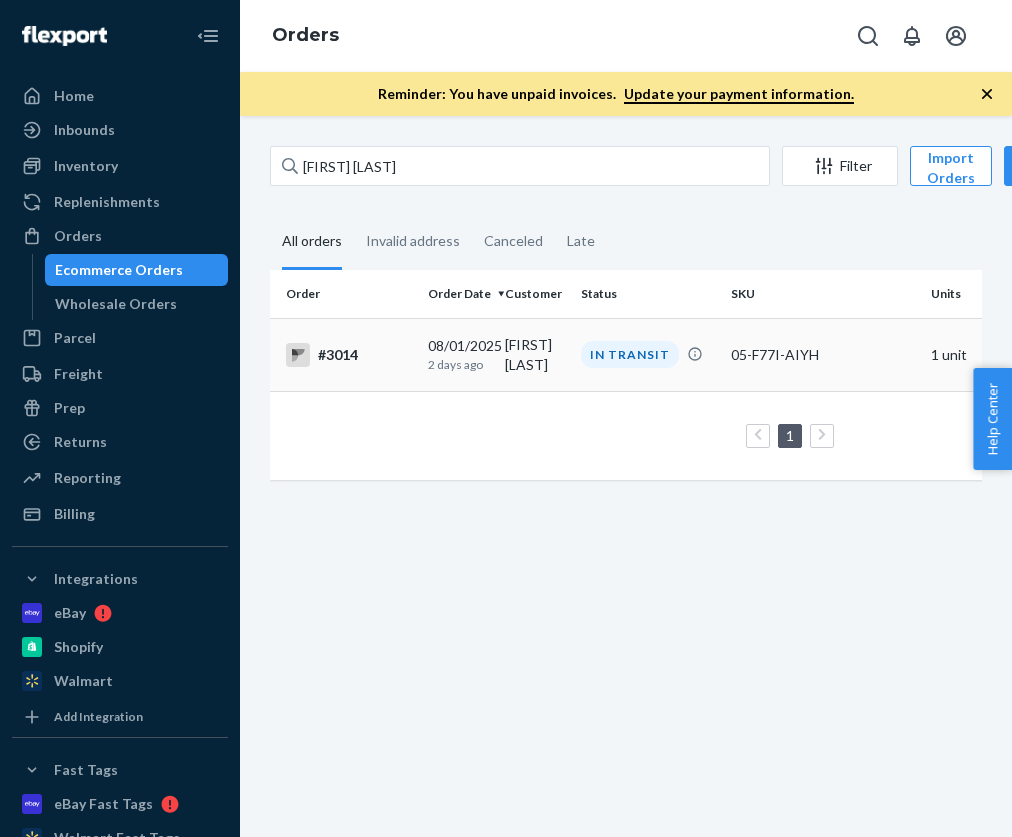 click on "#3014" at bounding box center (349, 355) 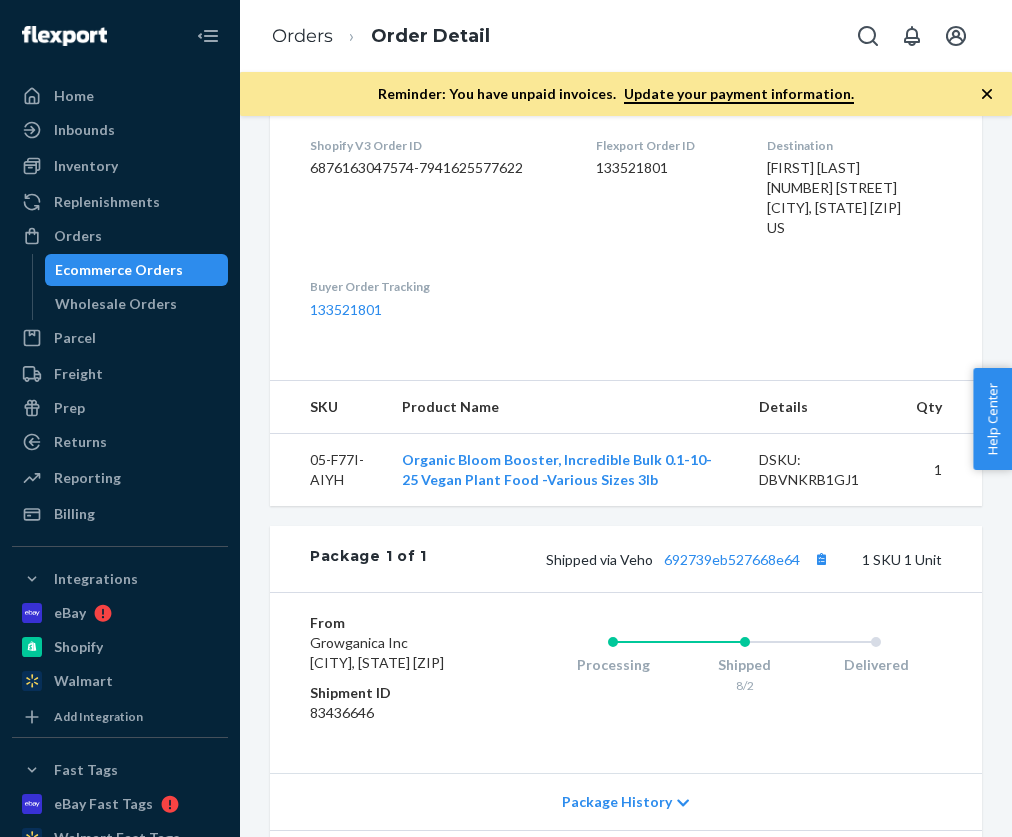 scroll, scrollTop: 680, scrollLeft: 0, axis: vertical 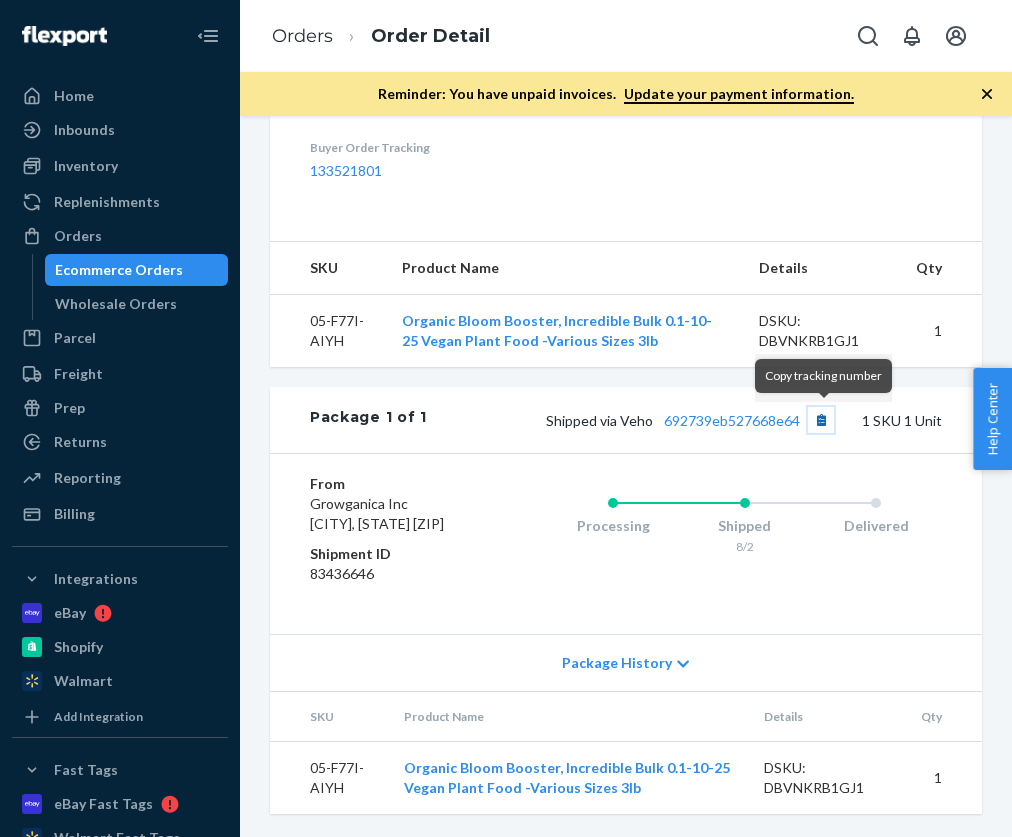click at bounding box center (821, 420) 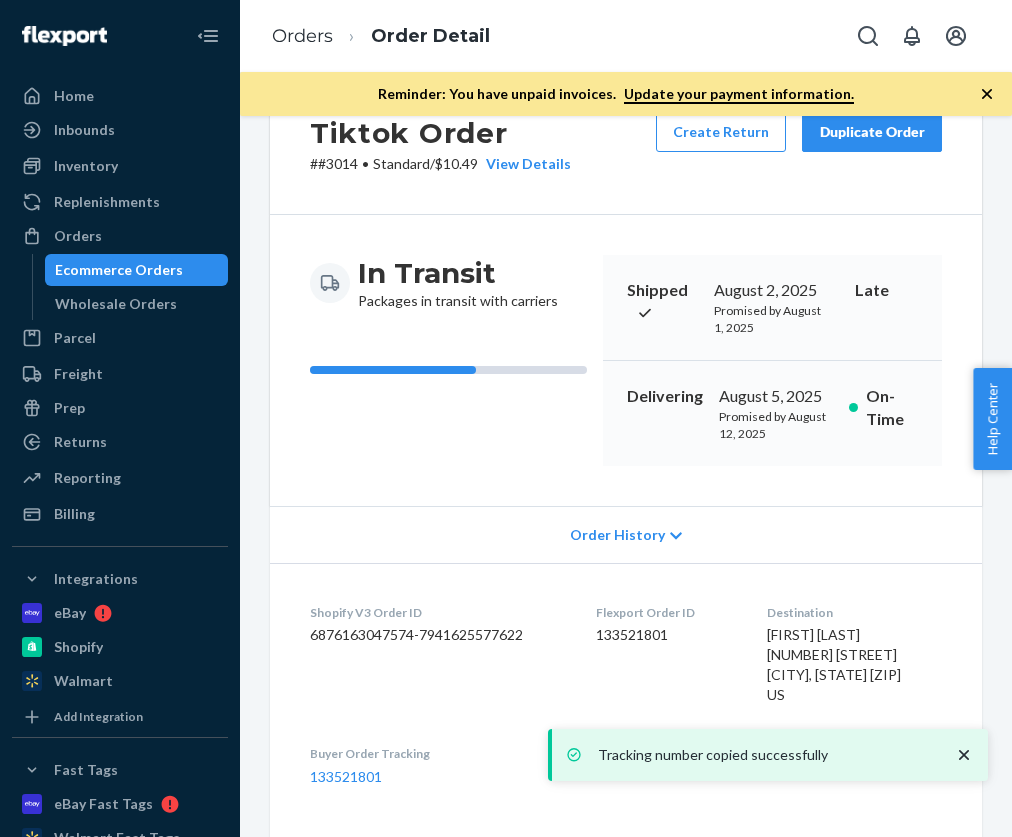 scroll, scrollTop: 0, scrollLeft: 0, axis: both 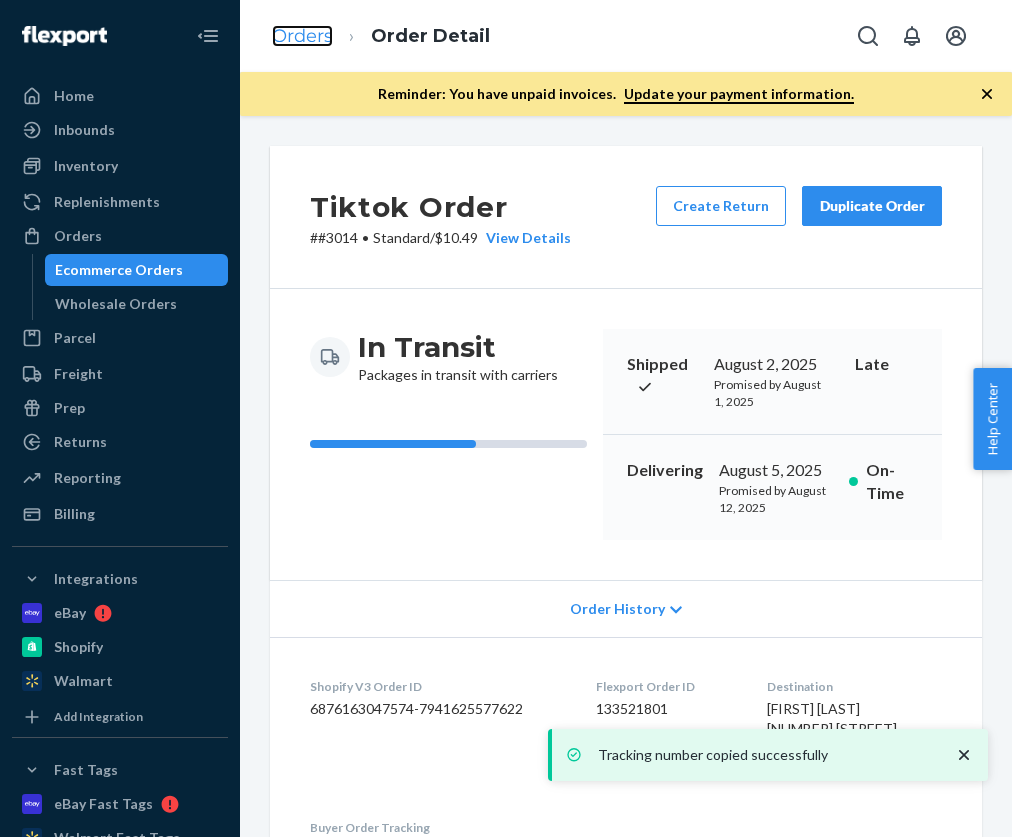 click on "Orders" at bounding box center (302, 36) 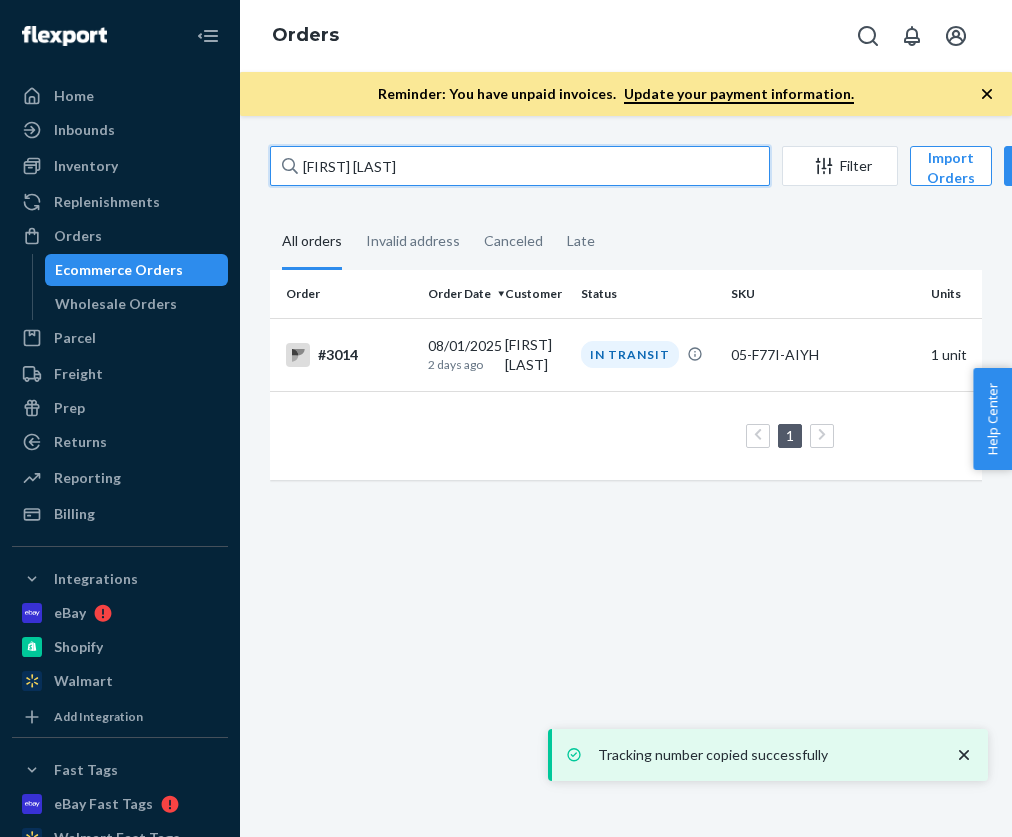 click on "[FIRST] [LAST]" at bounding box center [520, 166] 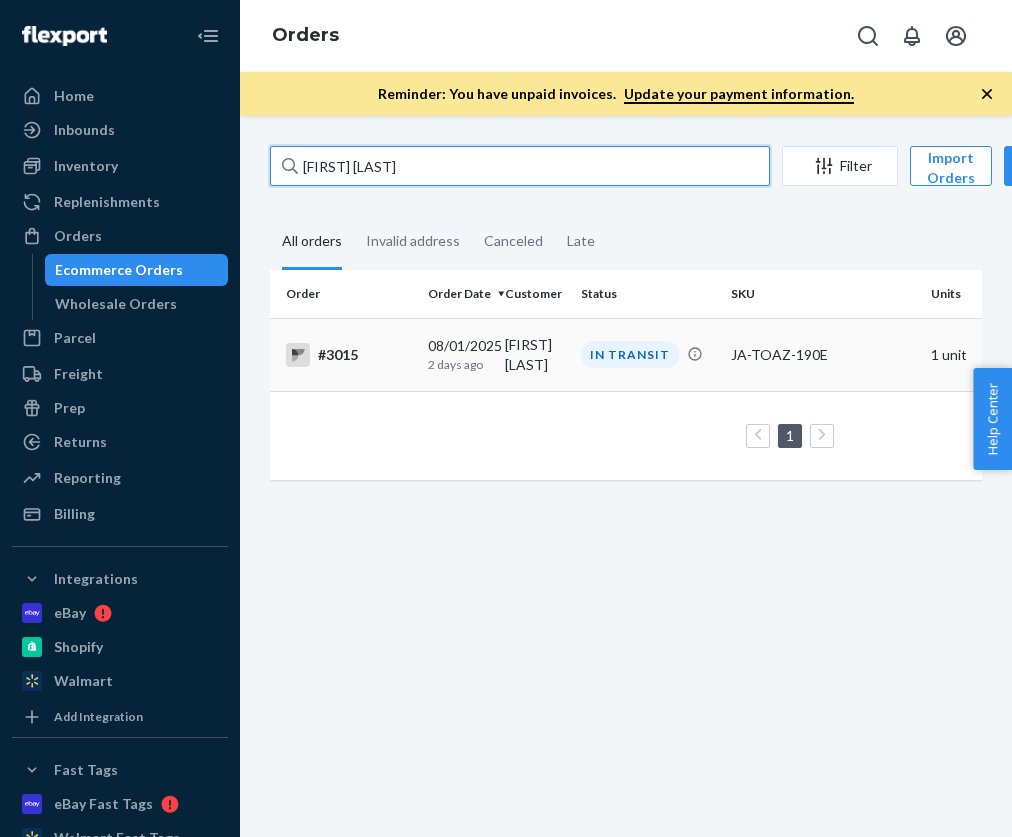 type on "[FIRST] [LAST]" 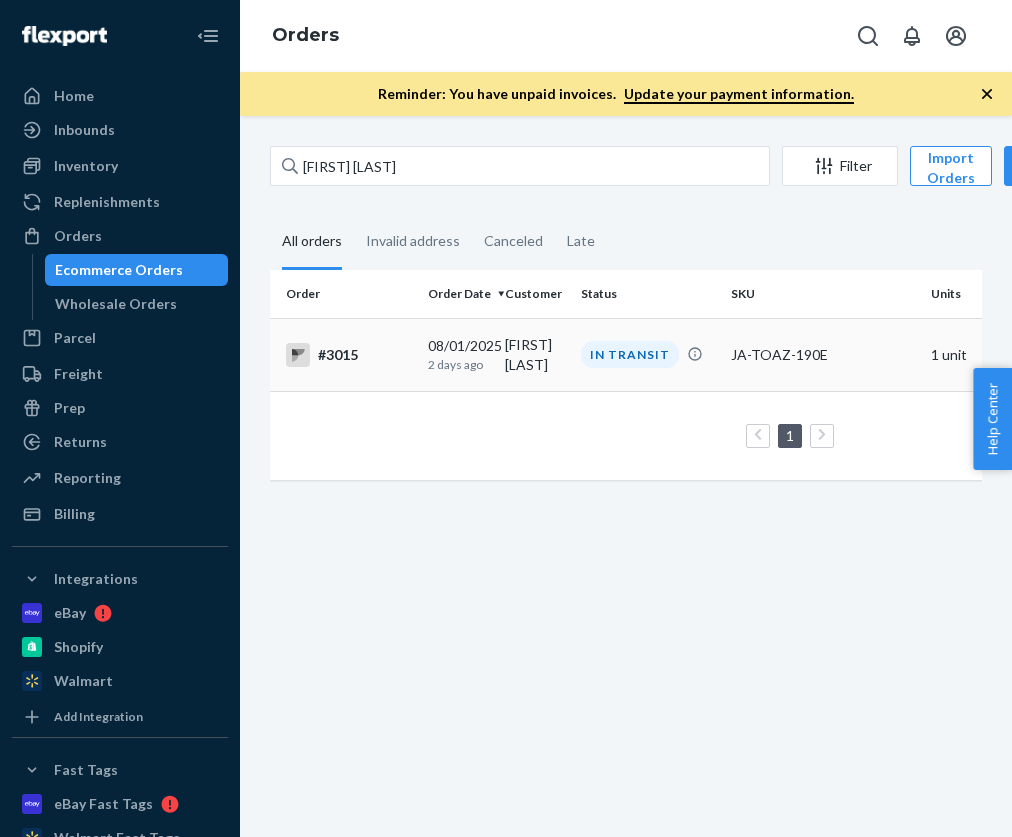 click on "#3015" at bounding box center (349, 355) 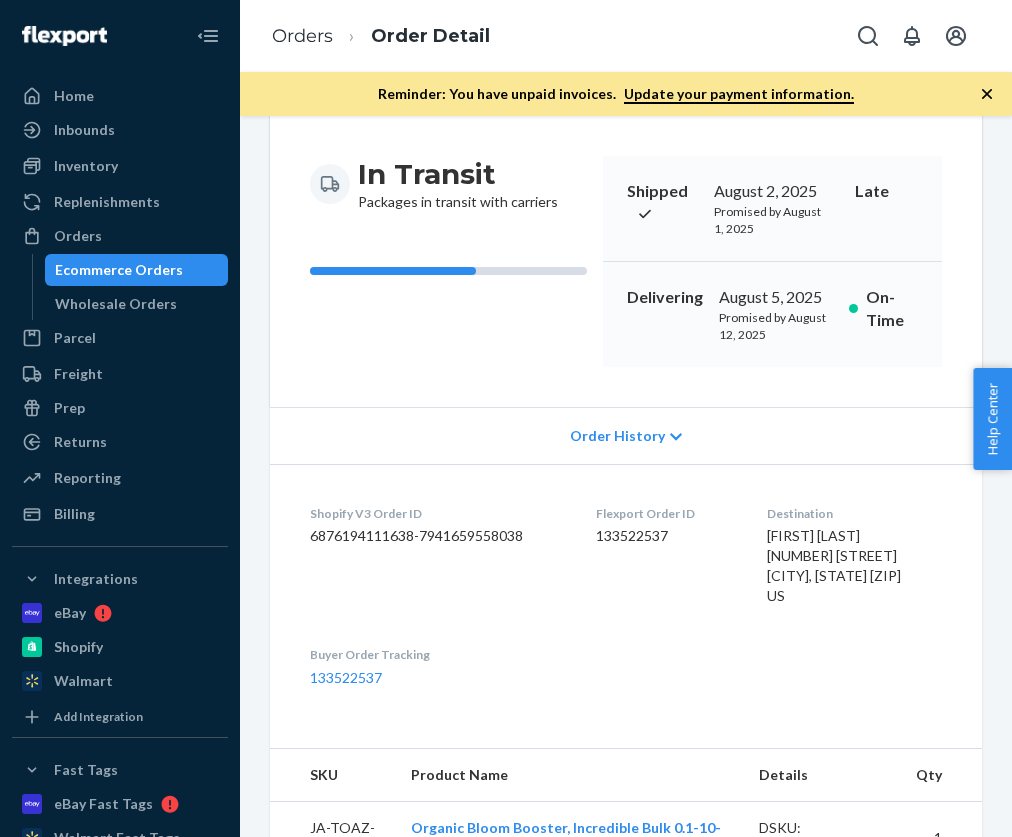 scroll, scrollTop: 354, scrollLeft: 0, axis: vertical 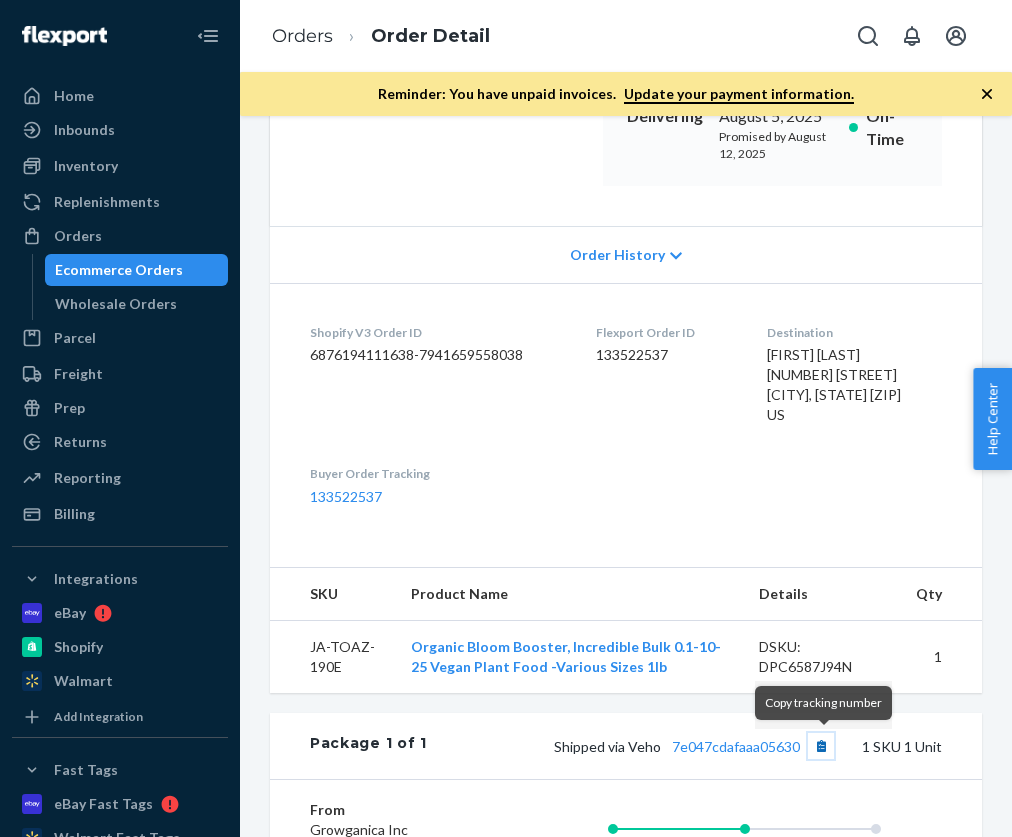 click at bounding box center [821, 746] 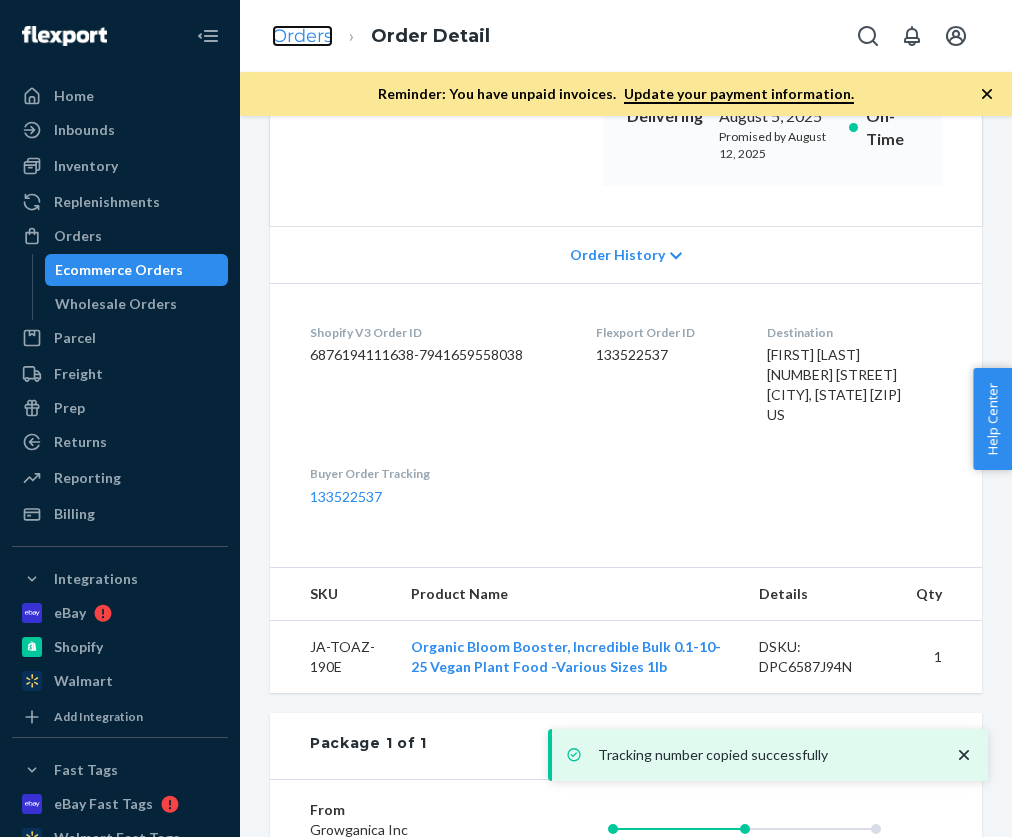 click on "Orders" at bounding box center (302, 36) 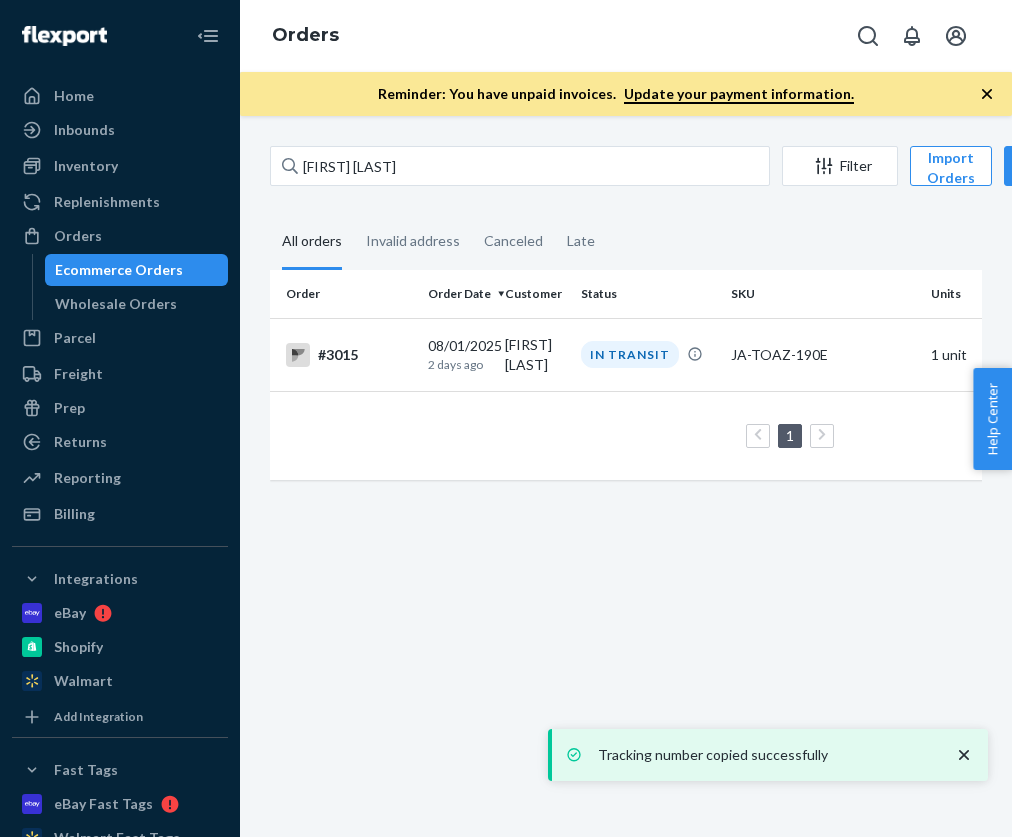 scroll, scrollTop: 0, scrollLeft: 0, axis: both 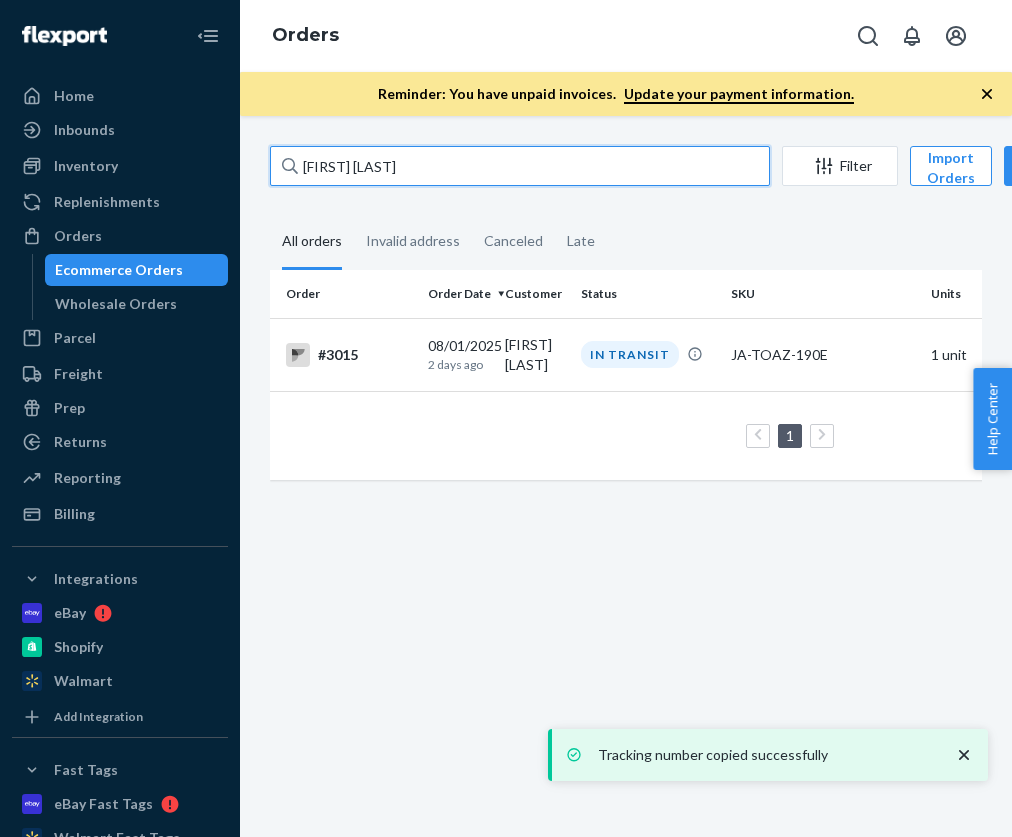 click on "[FIRST] [LAST]" at bounding box center (520, 166) 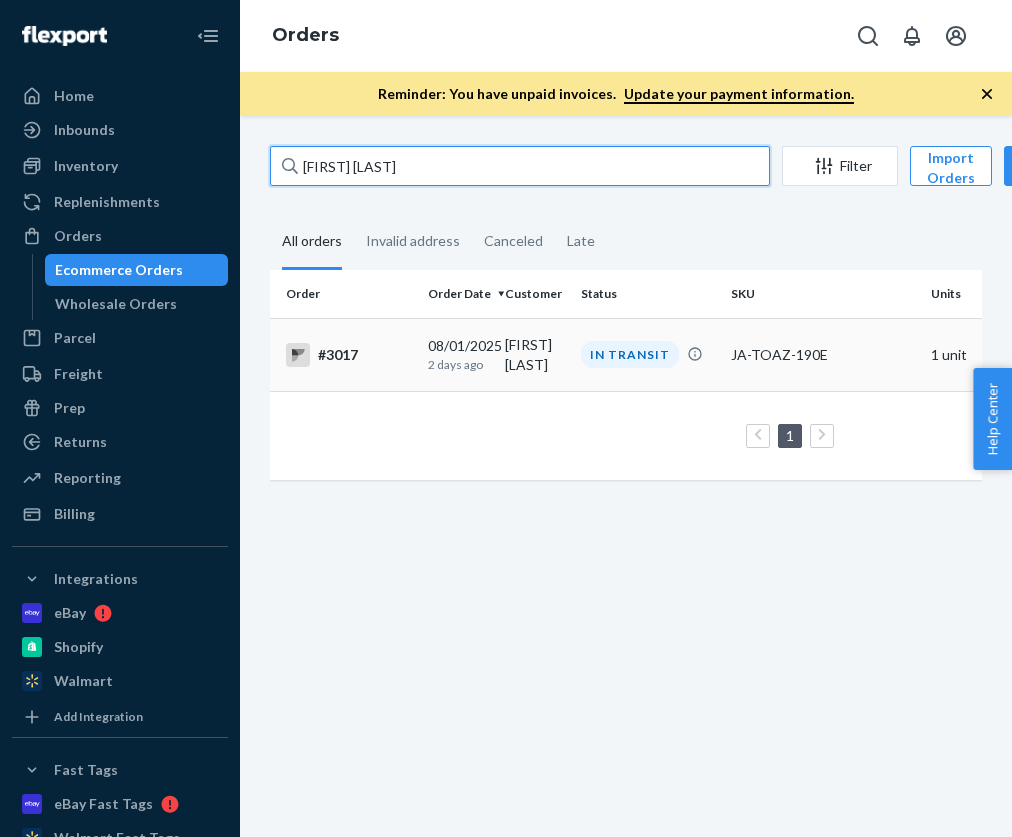 type on "[FIRST] [LAST]" 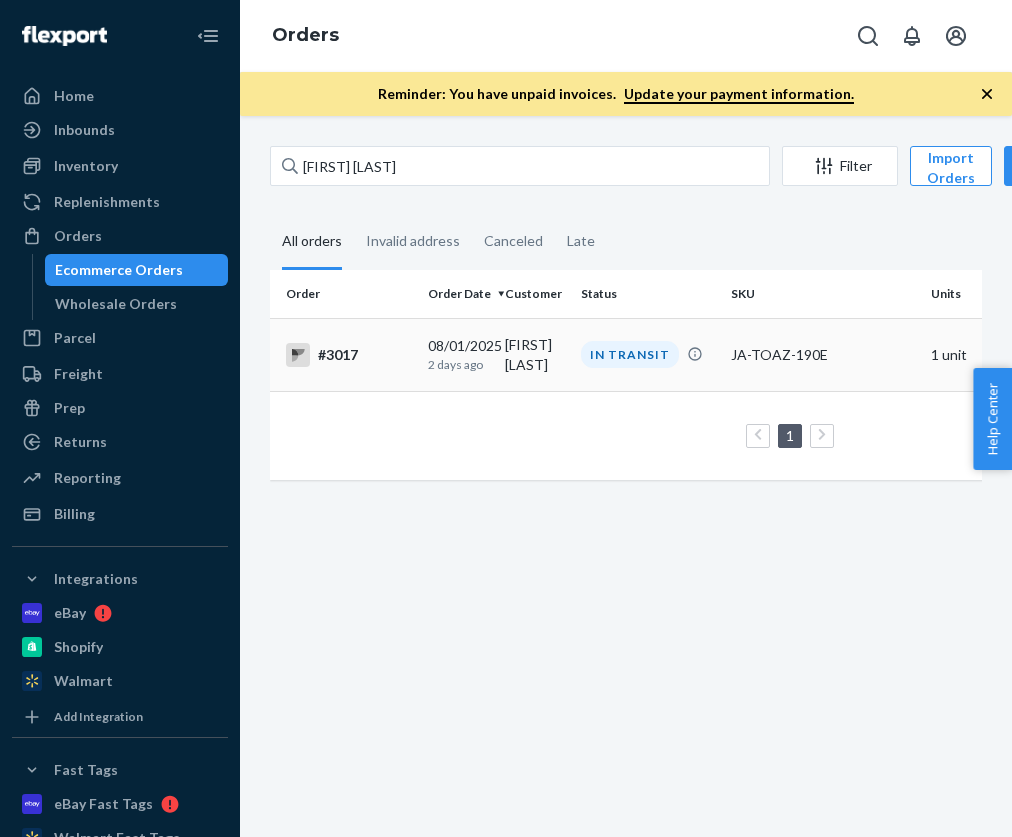 click on "#3017" at bounding box center (349, 355) 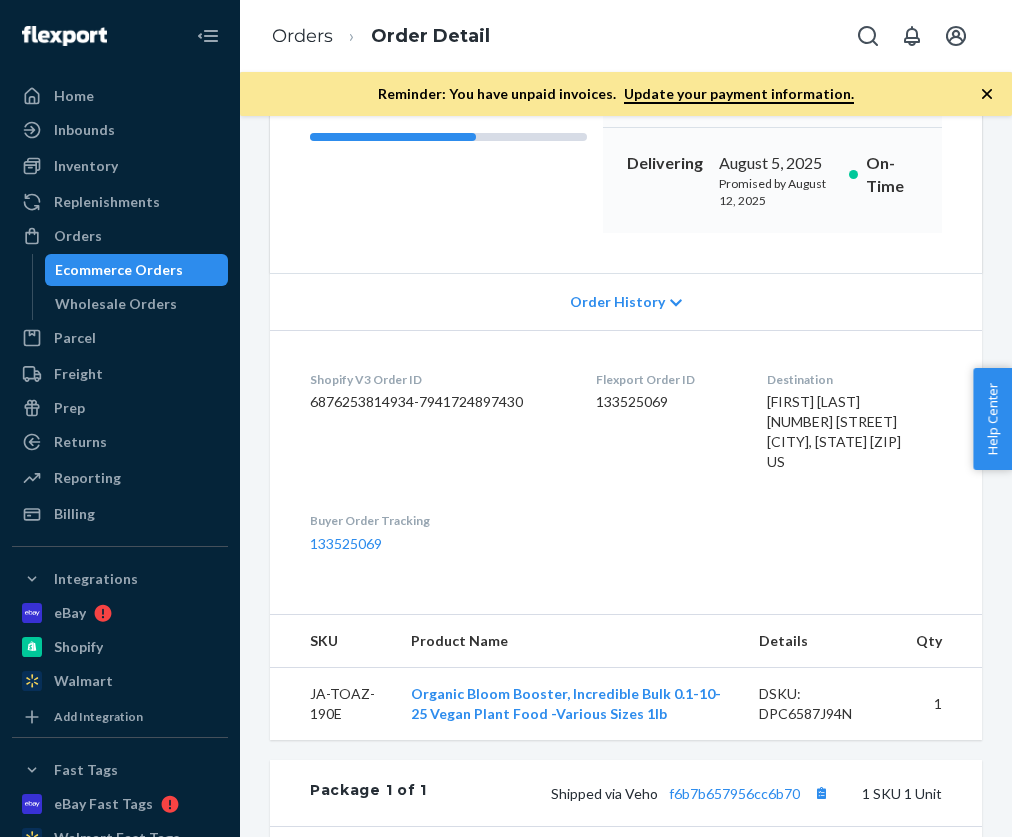 scroll, scrollTop: 537, scrollLeft: 0, axis: vertical 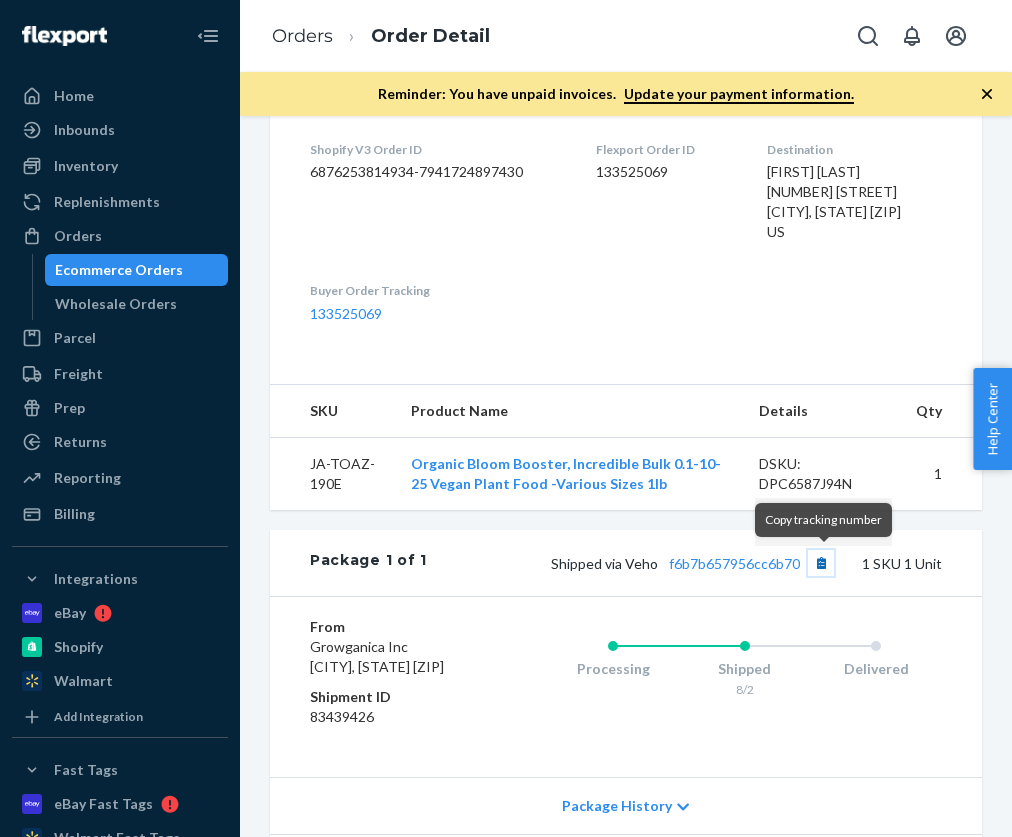 click at bounding box center [821, 563] 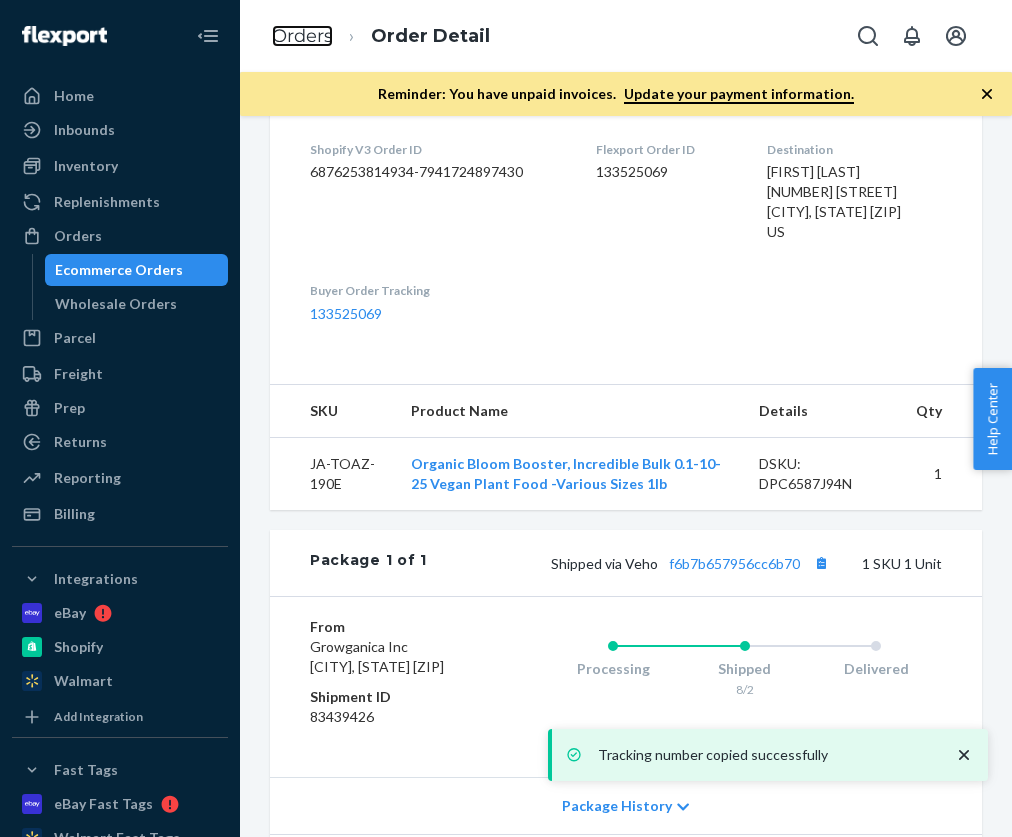 scroll, scrollTop: 0, scrollLeft: 0, axis: both 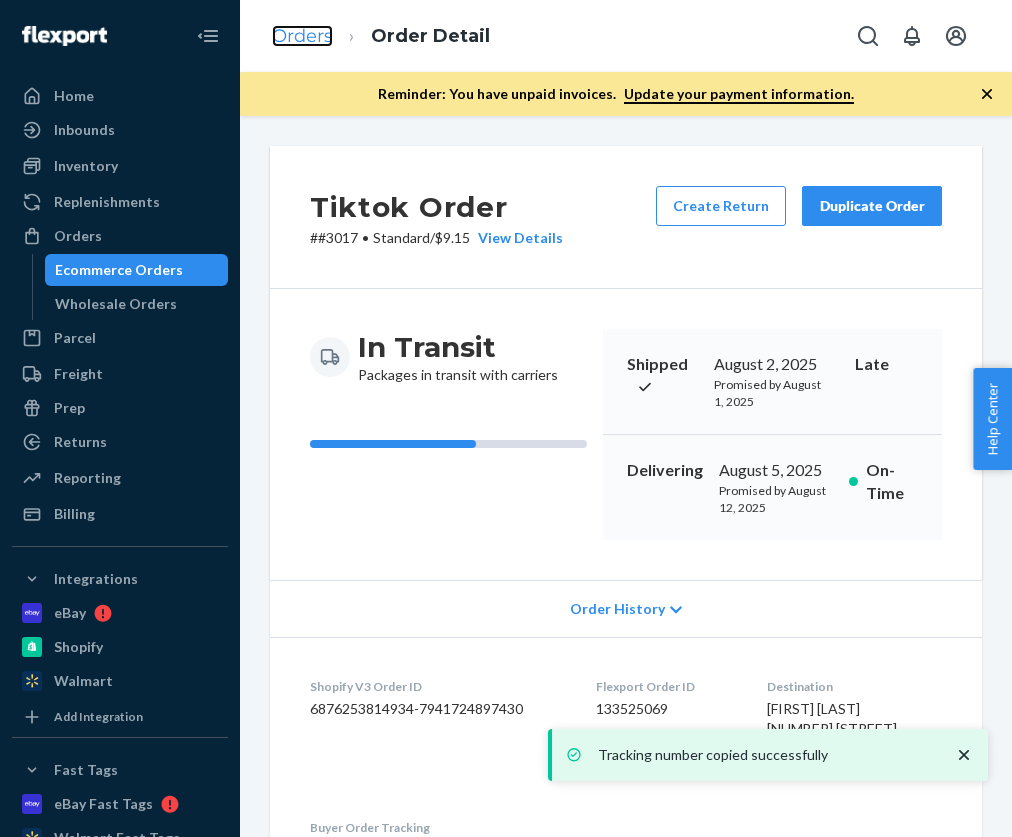 click on "Orders" at bounding box center (302, 36) 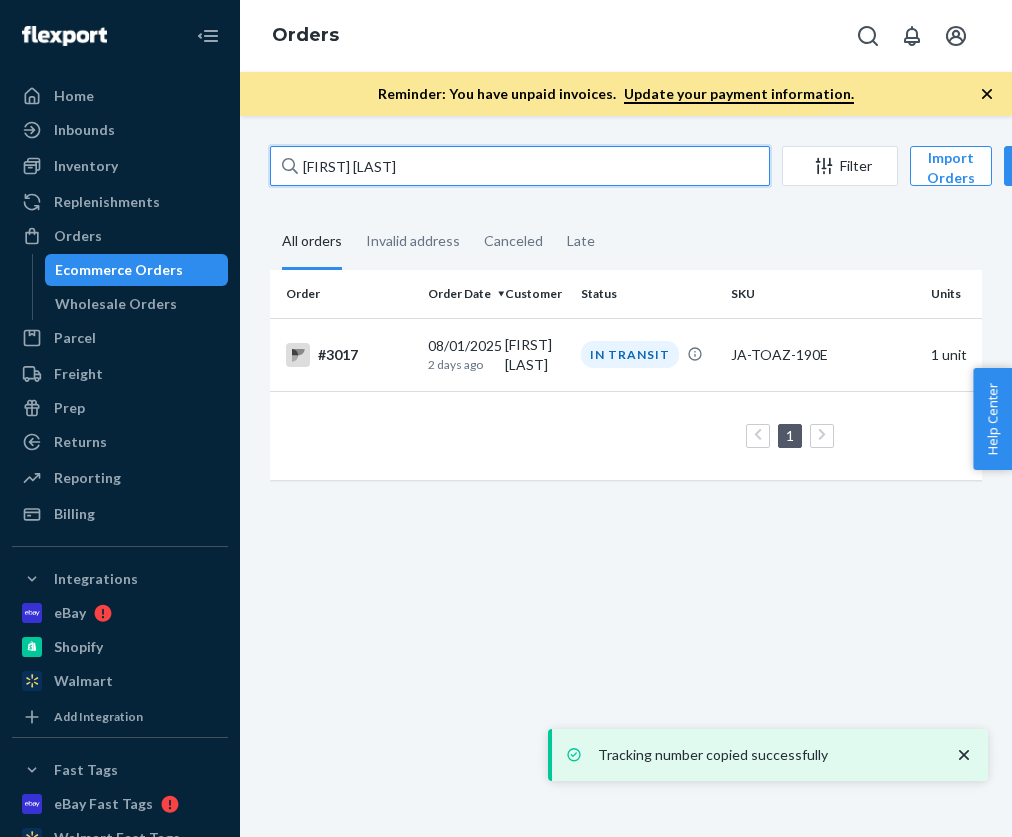 click on "[FIRST] [LAST]" at bounding box center (520, 166) 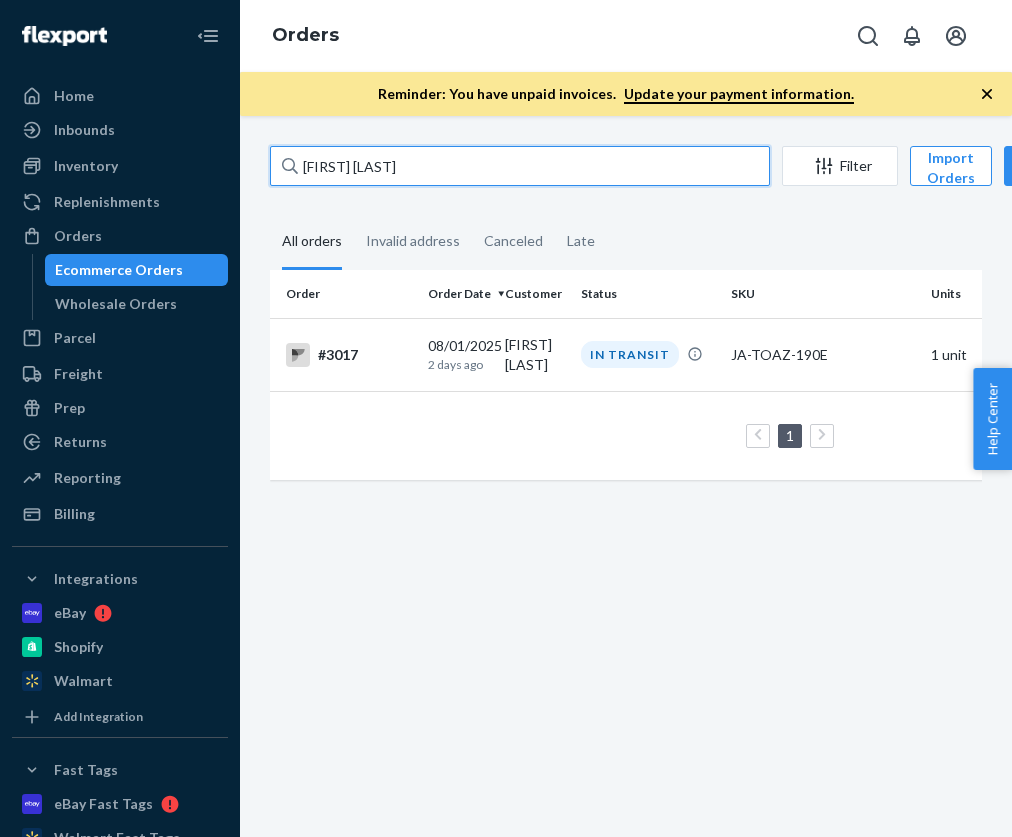 click on "[FIRST] [LAST]" at bounding box center (520, 166) 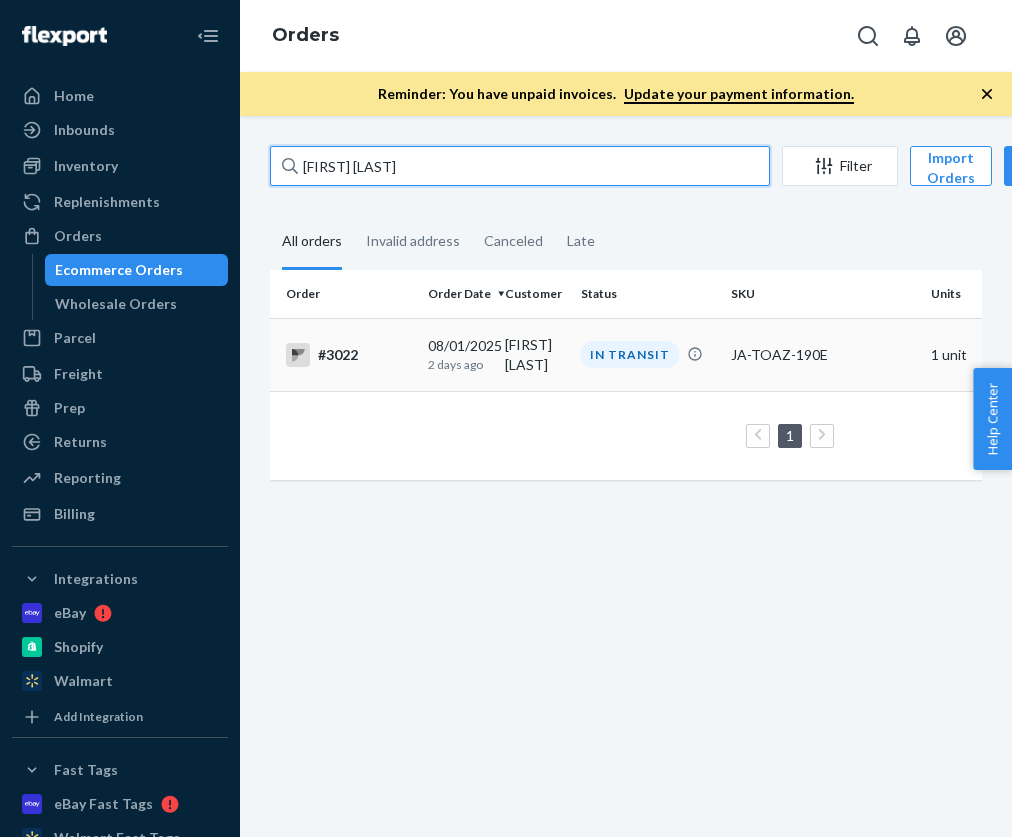 type on "[FIRST] [LAST]" 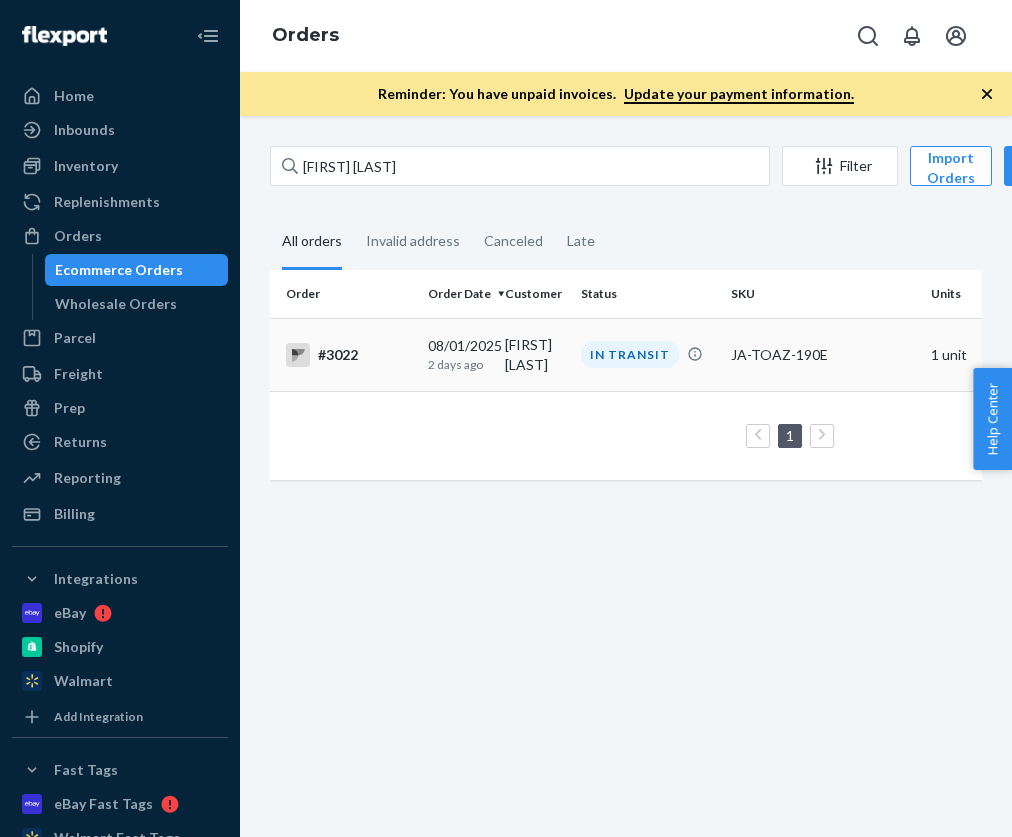 click on "#3022" at bounding box center (349, 355) 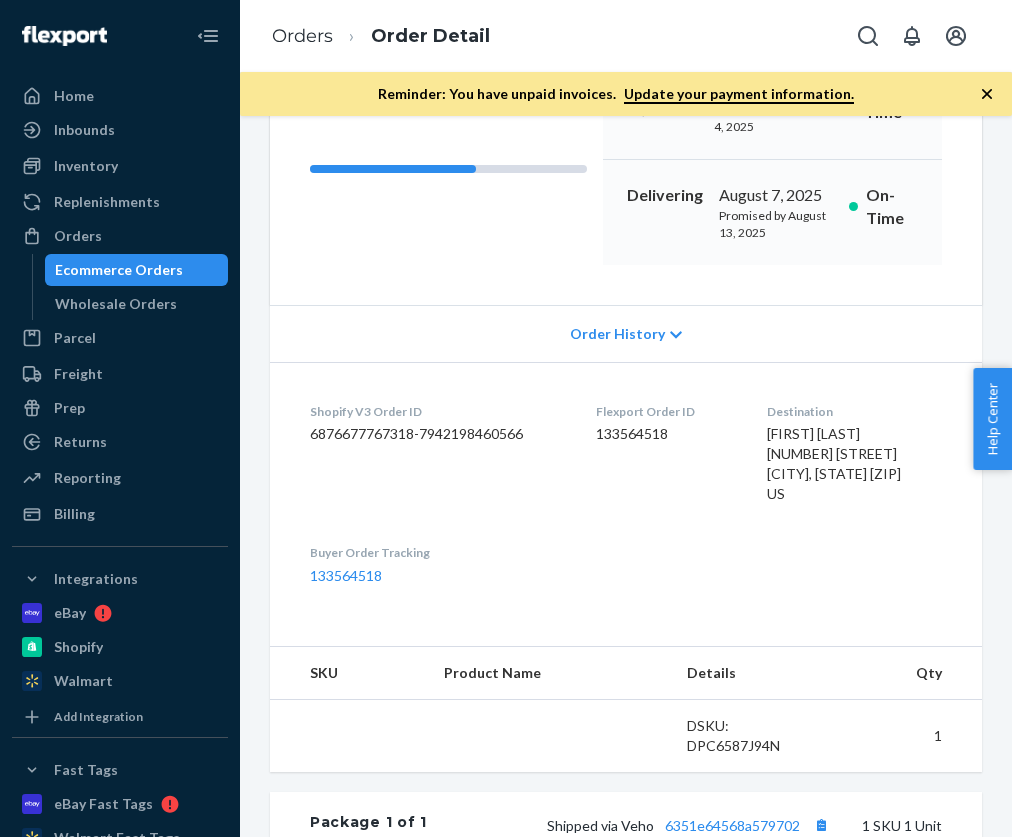 scroll, scrollTop: 471, scrollLeft: 0, axis: vertical 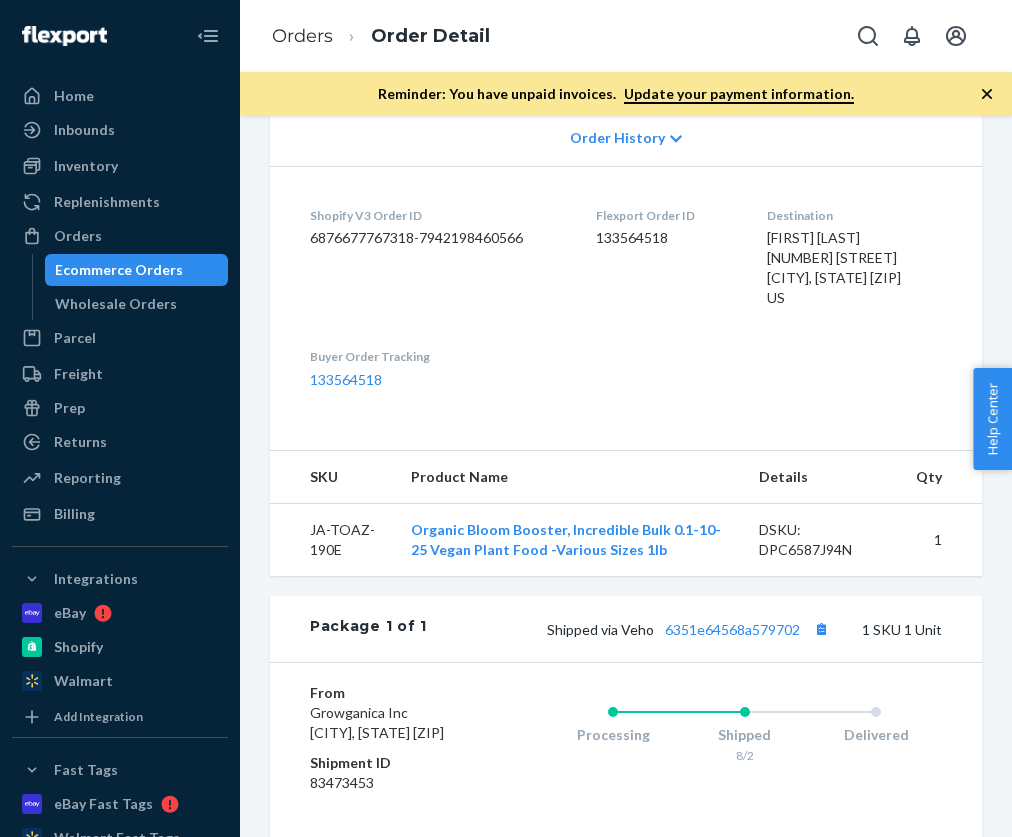 click on "[FIRST] [LAST]
[NUMBER] [STREET]
[CITY], [STATE] [ZIP]
US" at bounding box center (834, 267) 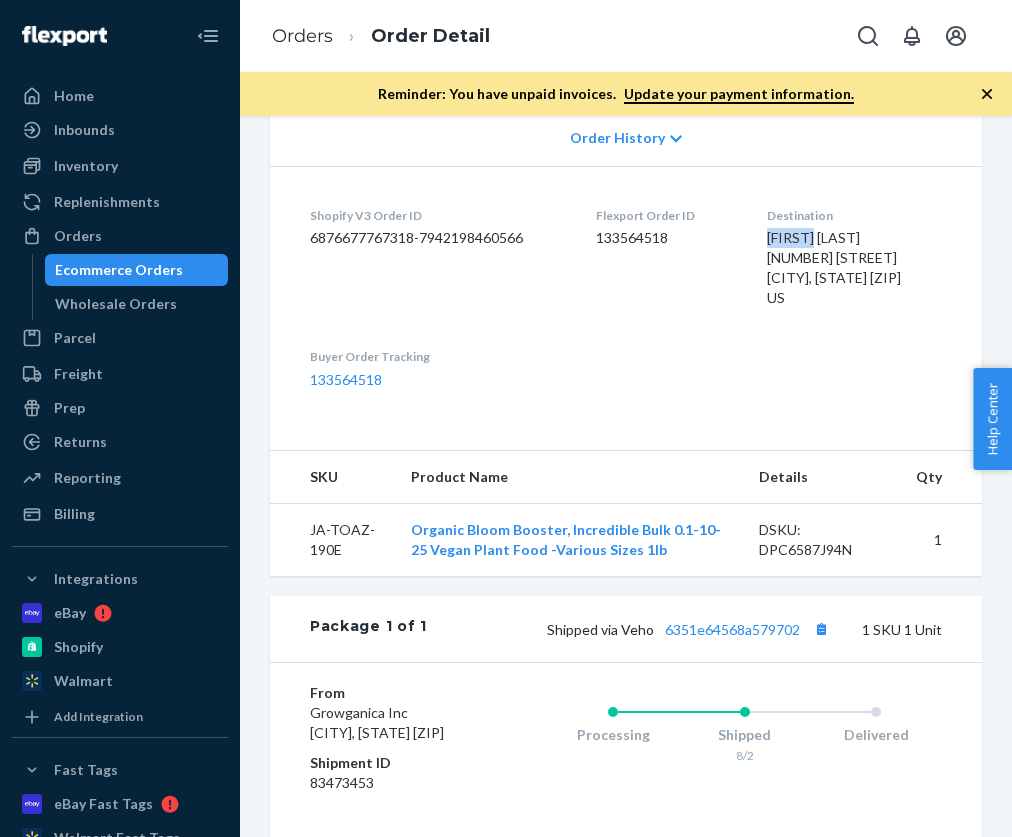 click on "[FIRST] [LAST]
[NUMBER] [STREET]
[CITY], [STATE] [ZIP]
US" at bounding box center (834, 267) 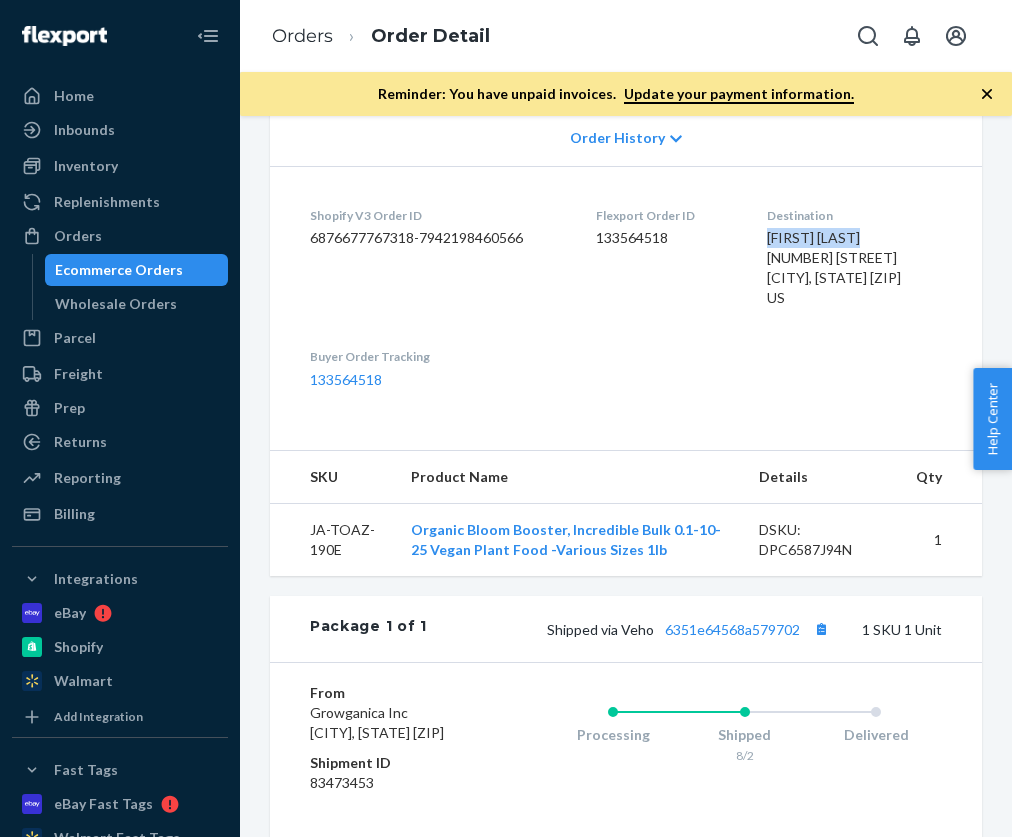 click on "[FIRST] [LAST]
[NUMBER] [STREET]
[CITY], [STATE] [ZIP]
US" at bounding box center (834, 267) 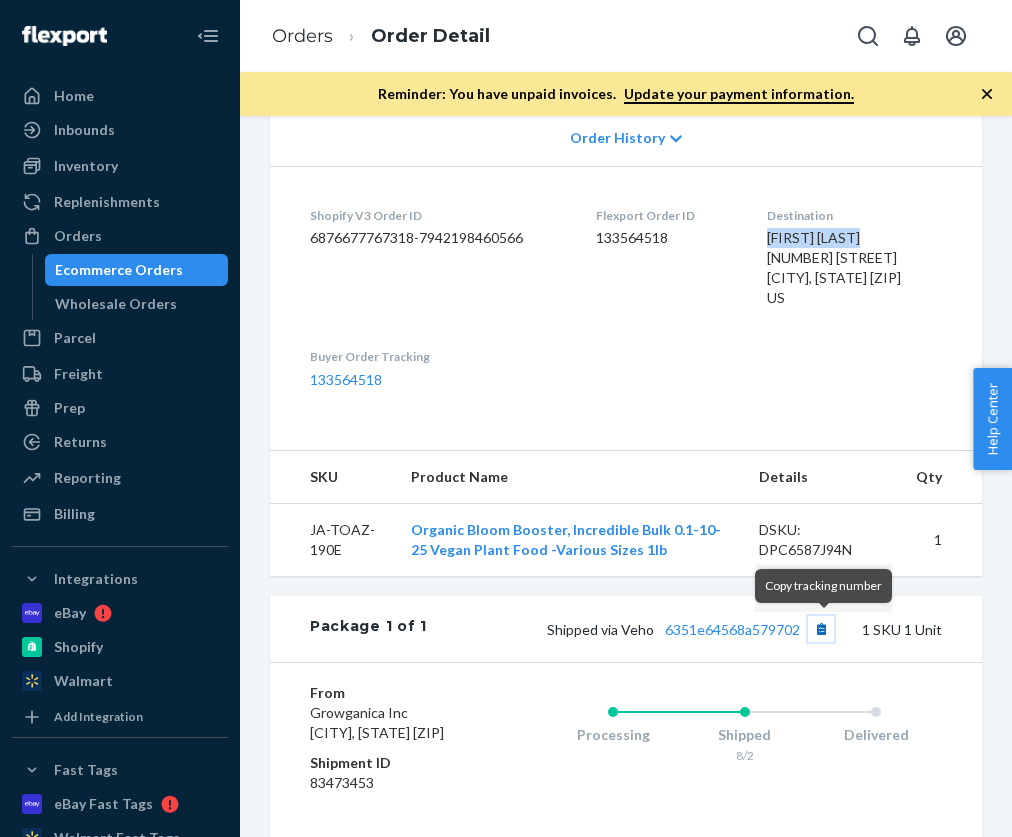 click at bounding box center (821, 629) 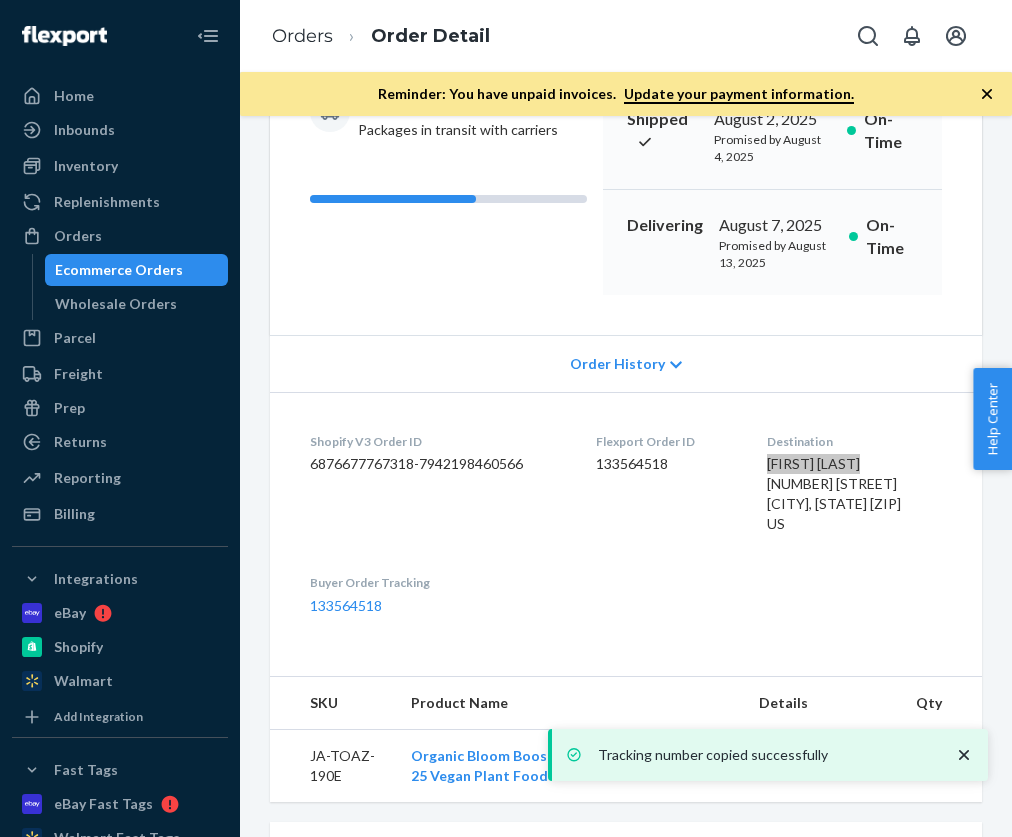 scroll, scrollTop: 0, scrollLeft: 0, axis: both 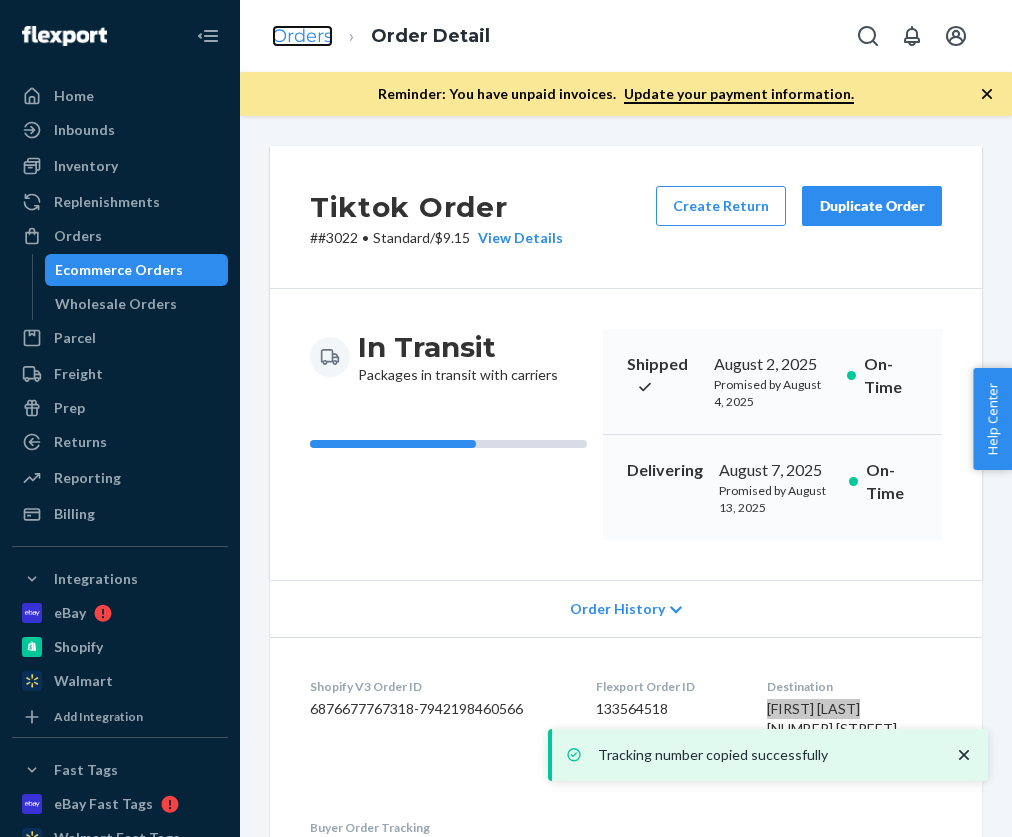 click on "Orders" at bounding box center (302, 36) 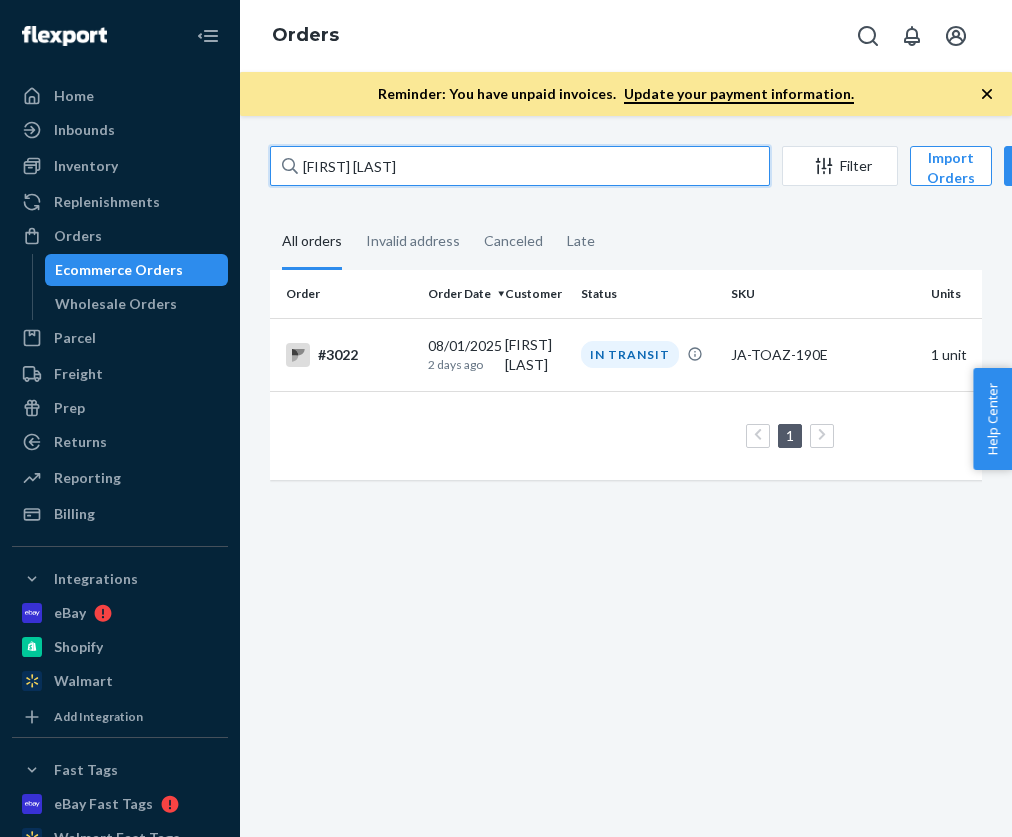 click on "[FIRST] [LAST]" at bounding box center [520, 166] 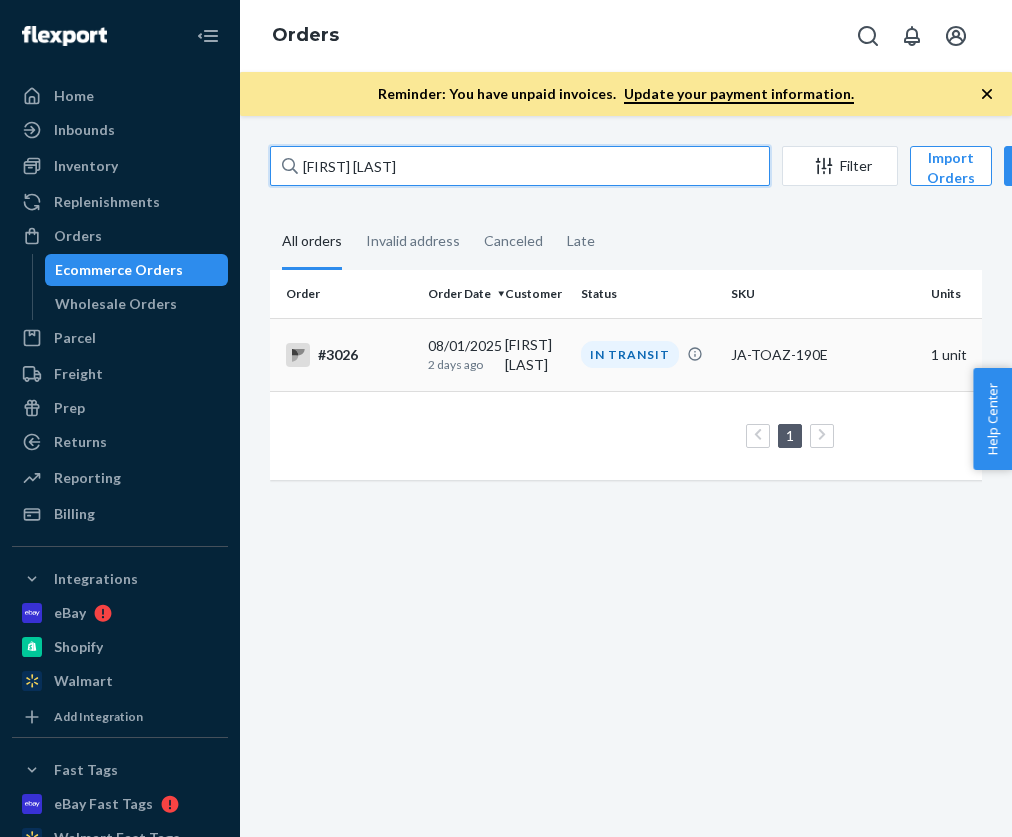 type on "[FIRST] [LAST]" 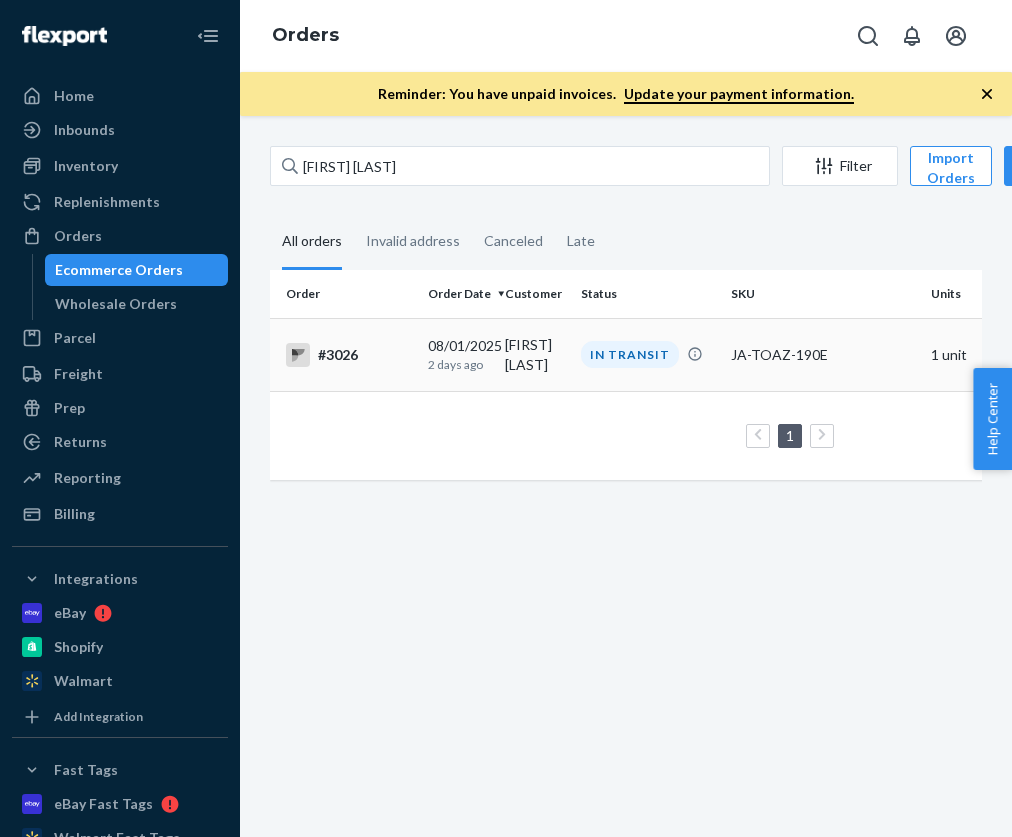 click on "#3026" at bounding box center (349, 355) 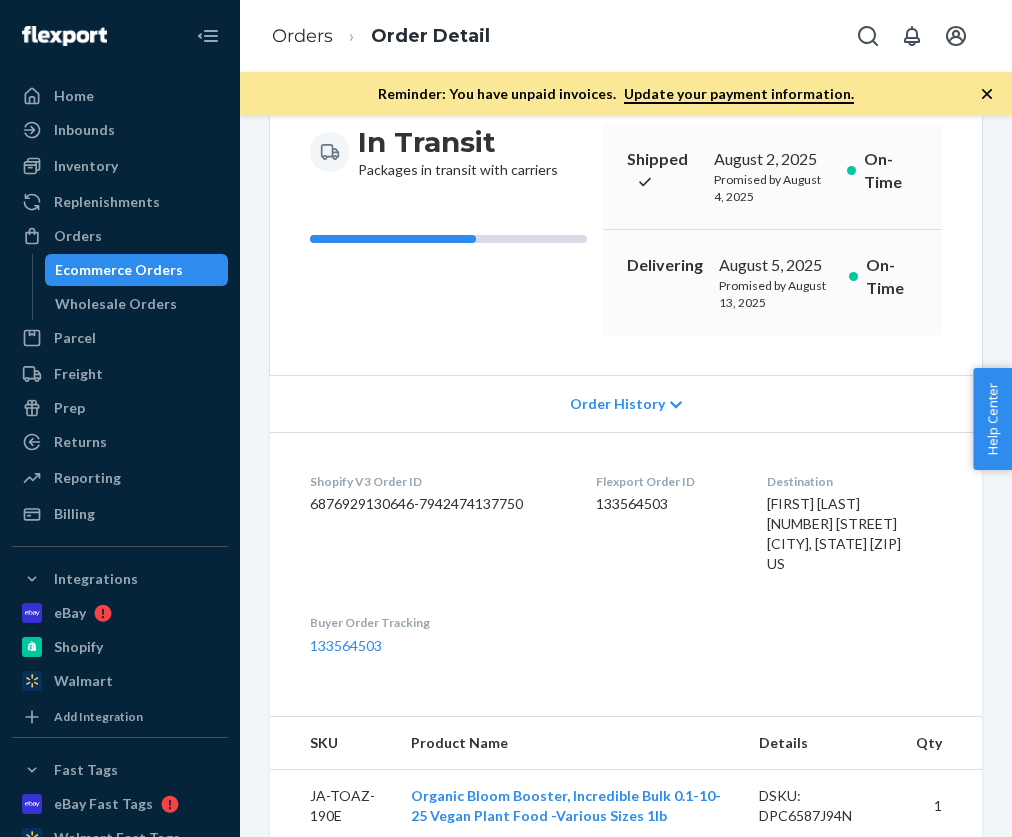 scroll, scrollTop: 423, scrollLeft: 0, axis: vertical 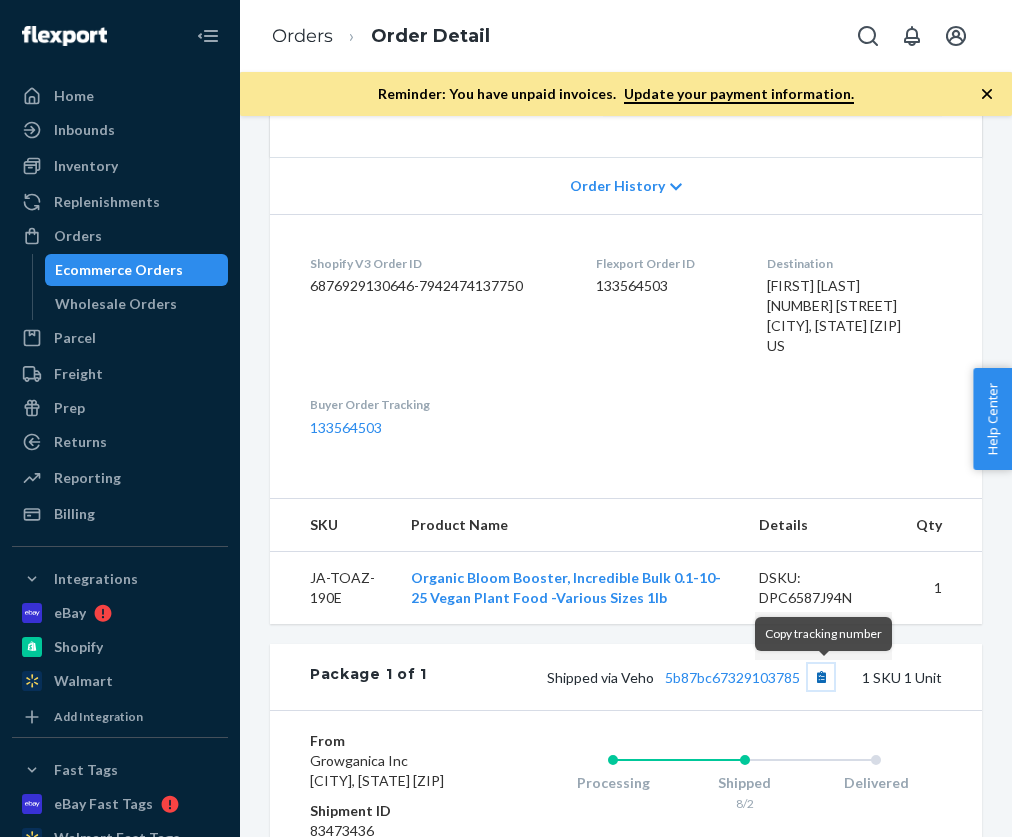 click at bounding box center [821, 677] 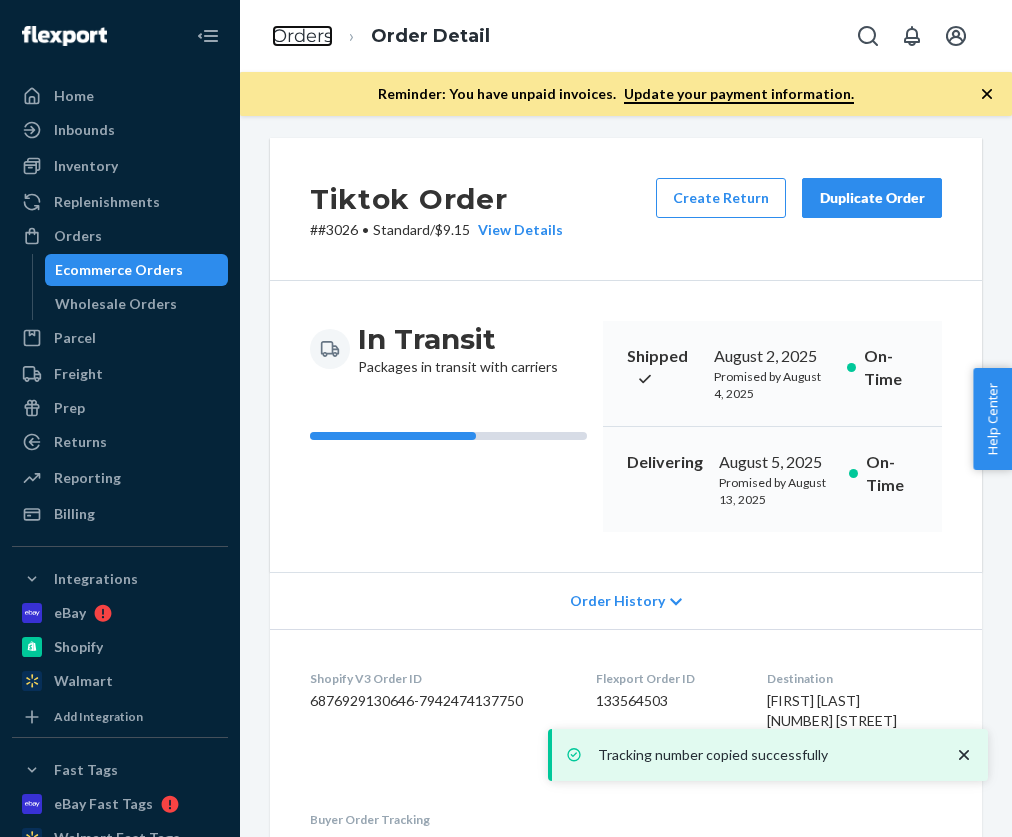 scroll, scrollTop: 0, scrollLeft: 0, axis: both 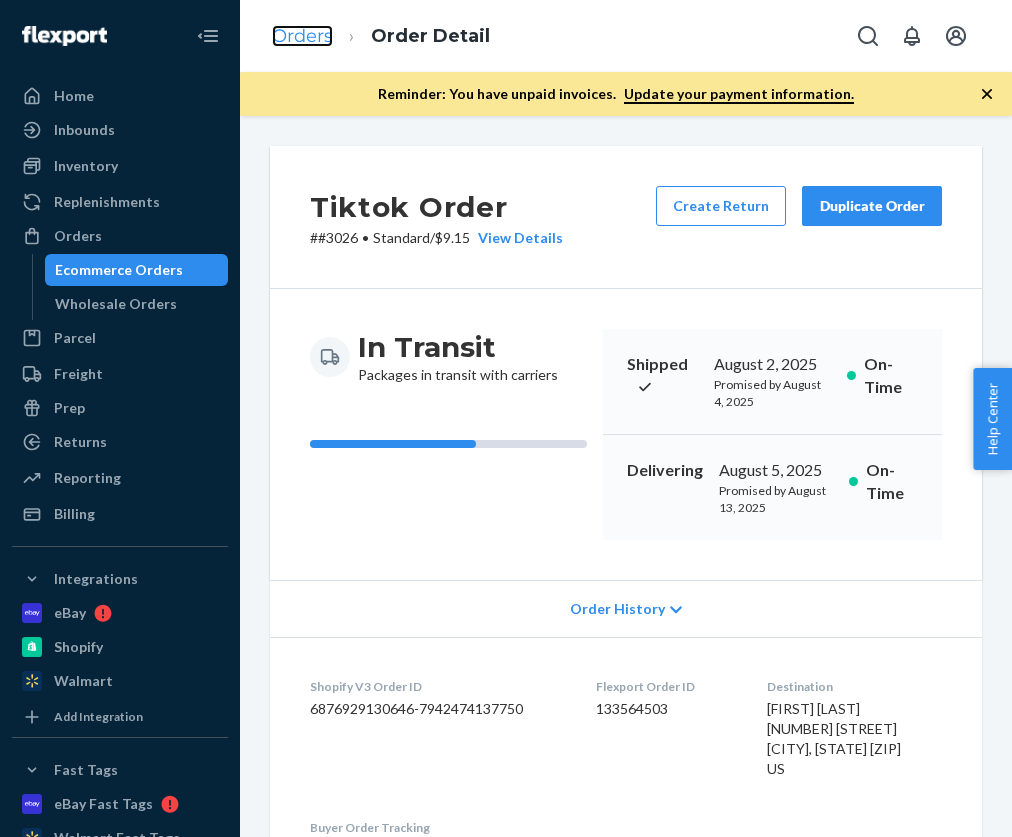 click on "Orders" at bounding box center (302, 36) 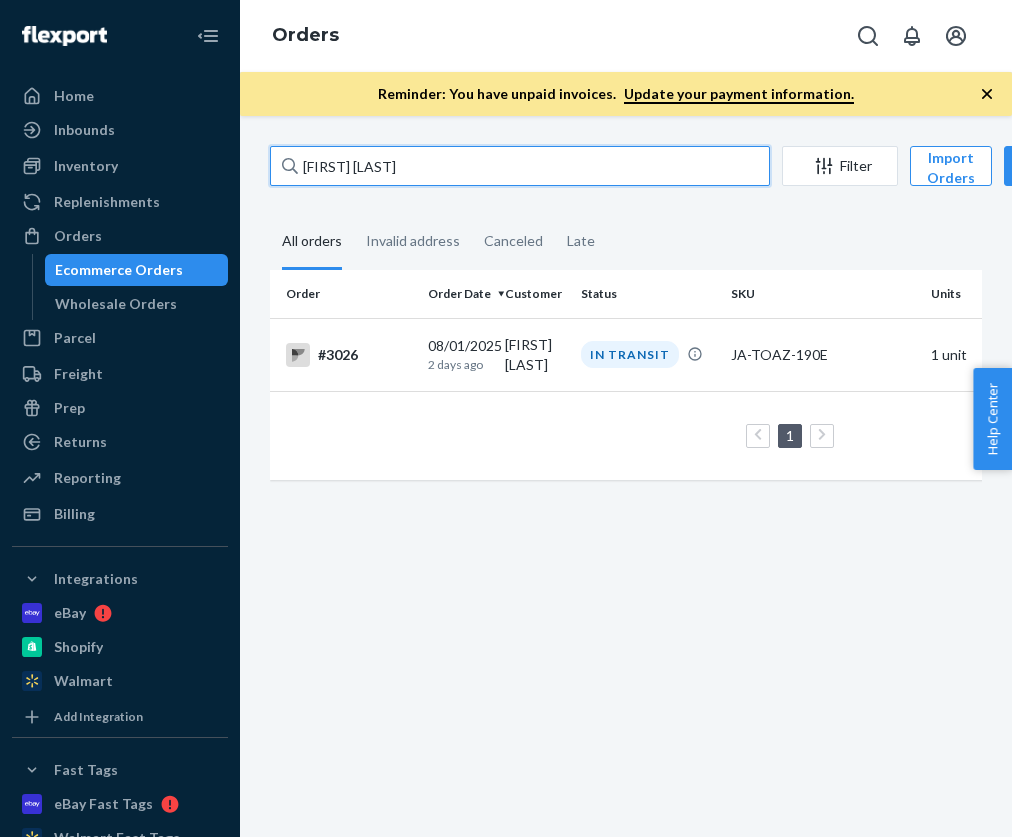 click on "[FIRST] [LAST]" at bounding box center (520, 166) 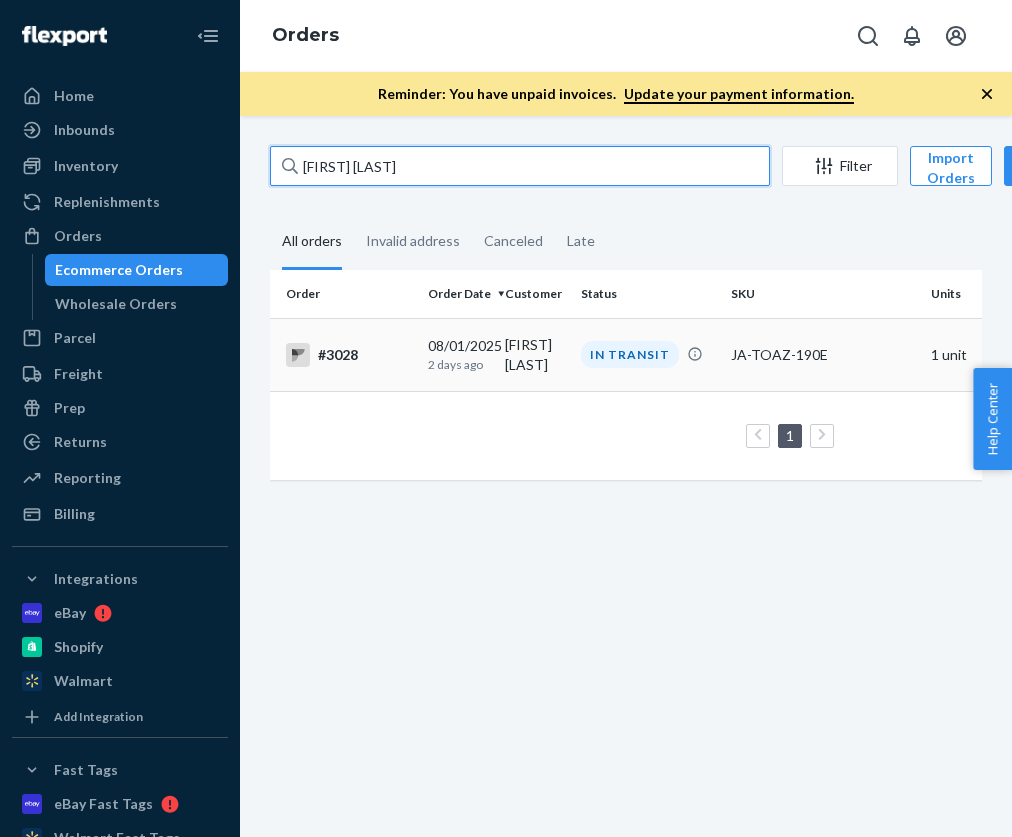 type on "[FIRST] [LAST]" 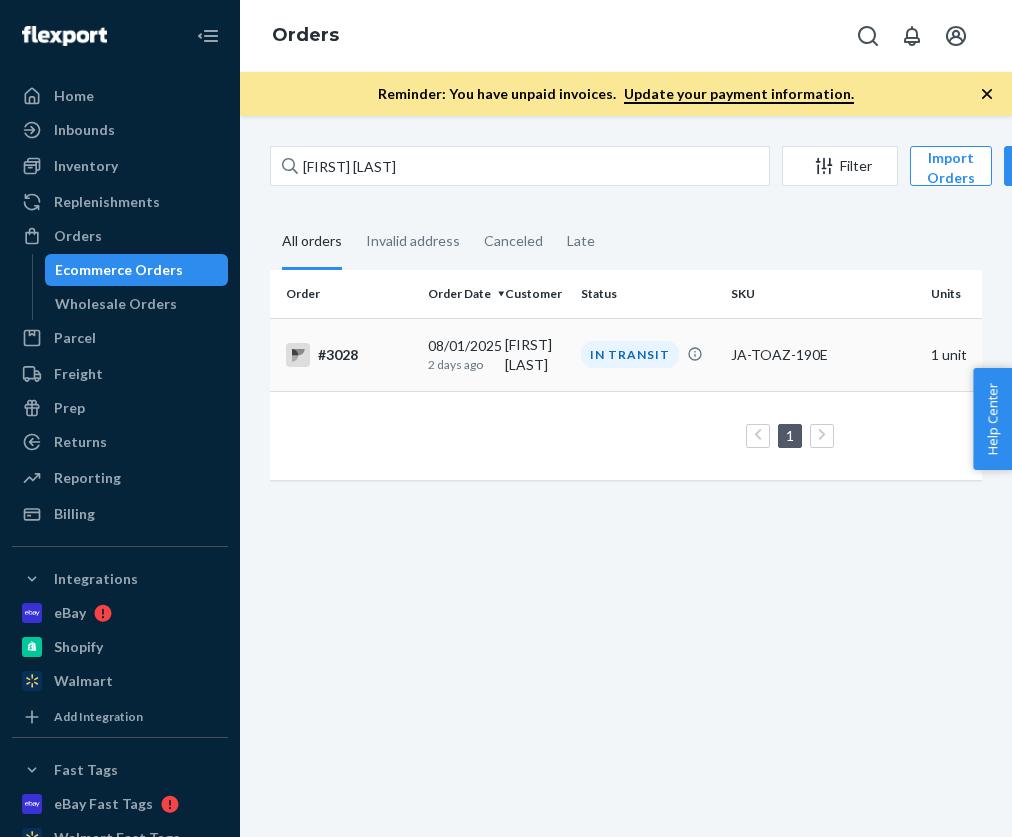 click on "#3028" at bounding box center (345, 354) 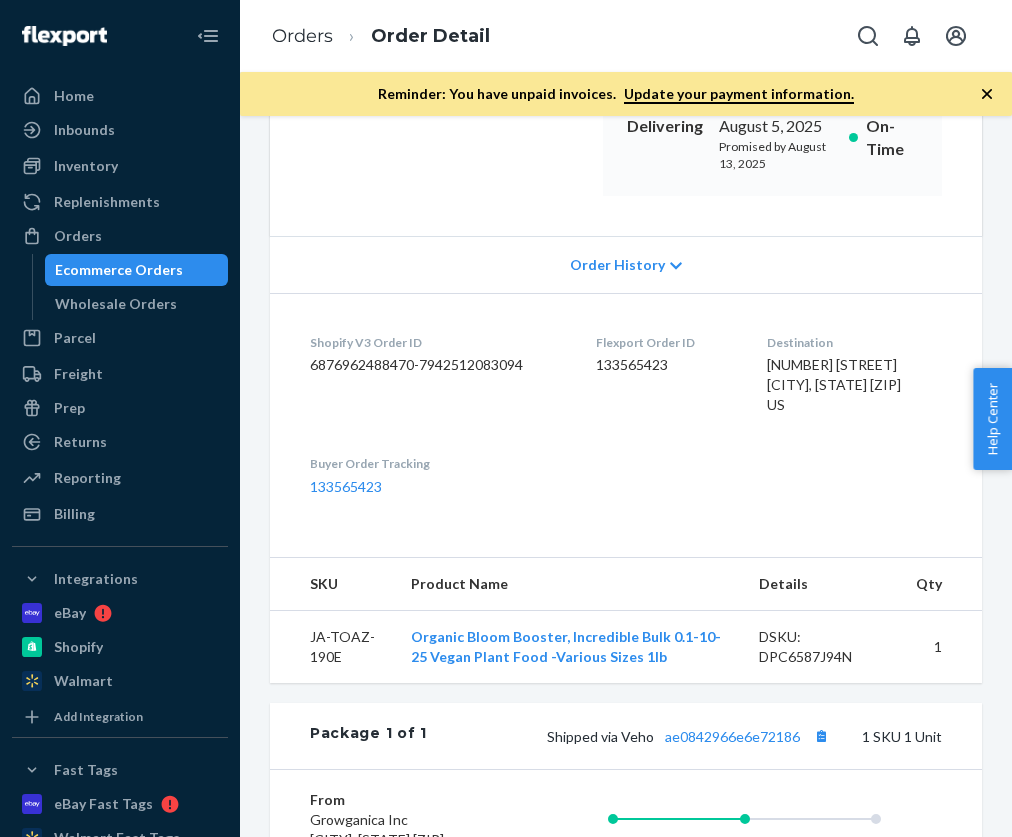scroll, scrollTop: 546, scrollLeft: 0, axis: vertical 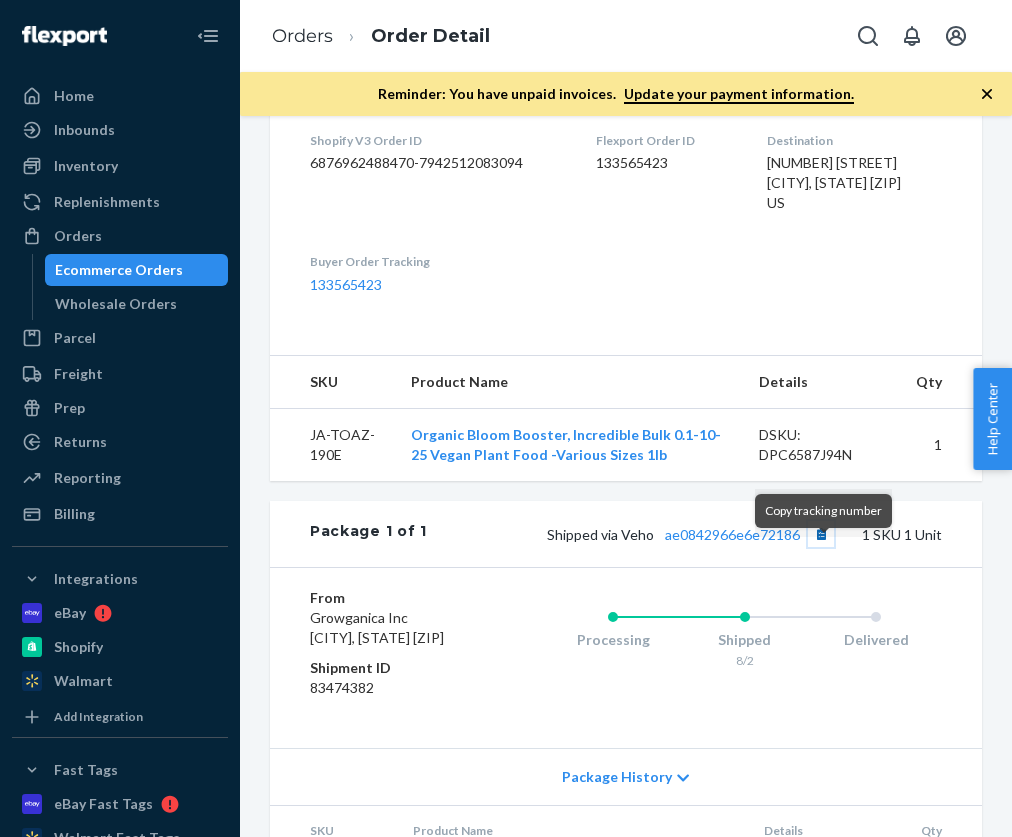 click at bounding box center (821, 534) 